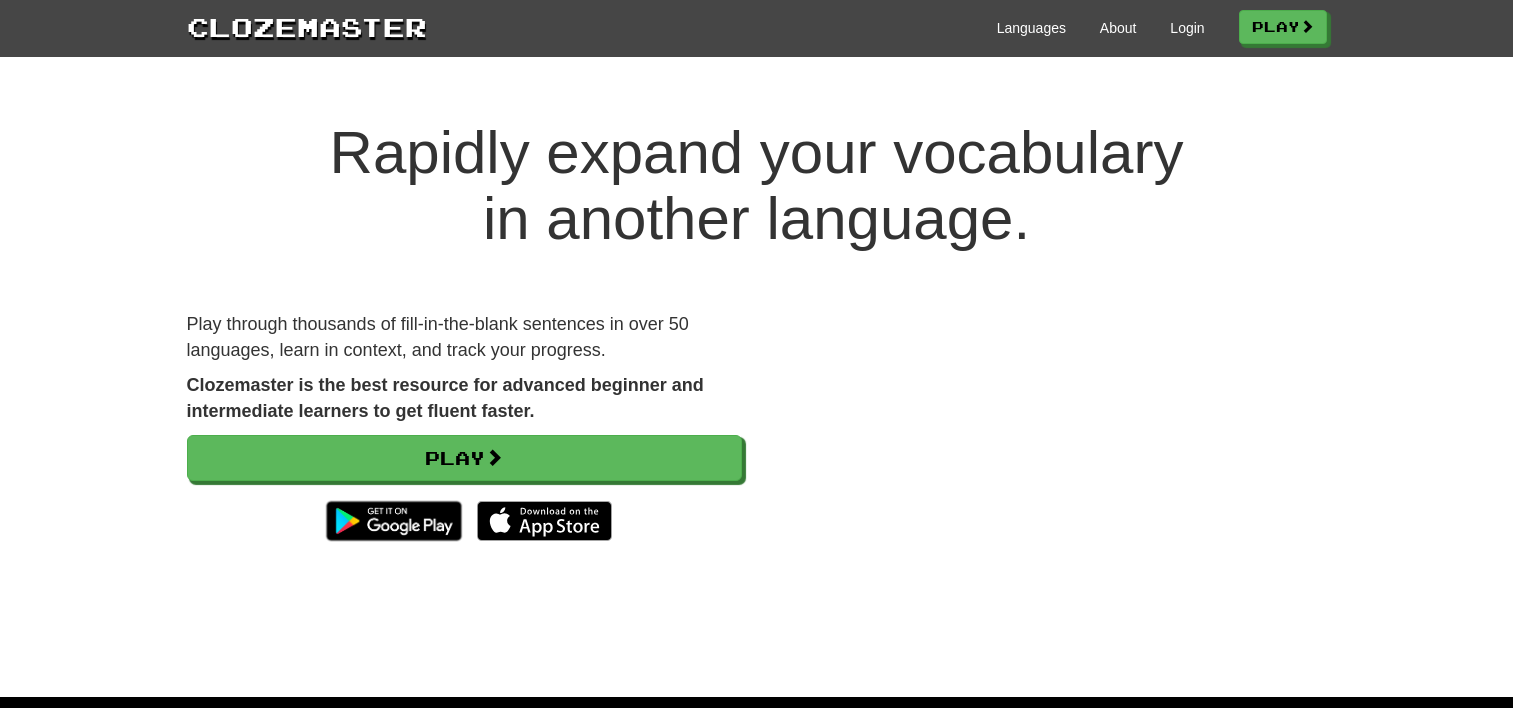 scroll, scrollTop: 0, scrollLeft: 0, axis: both 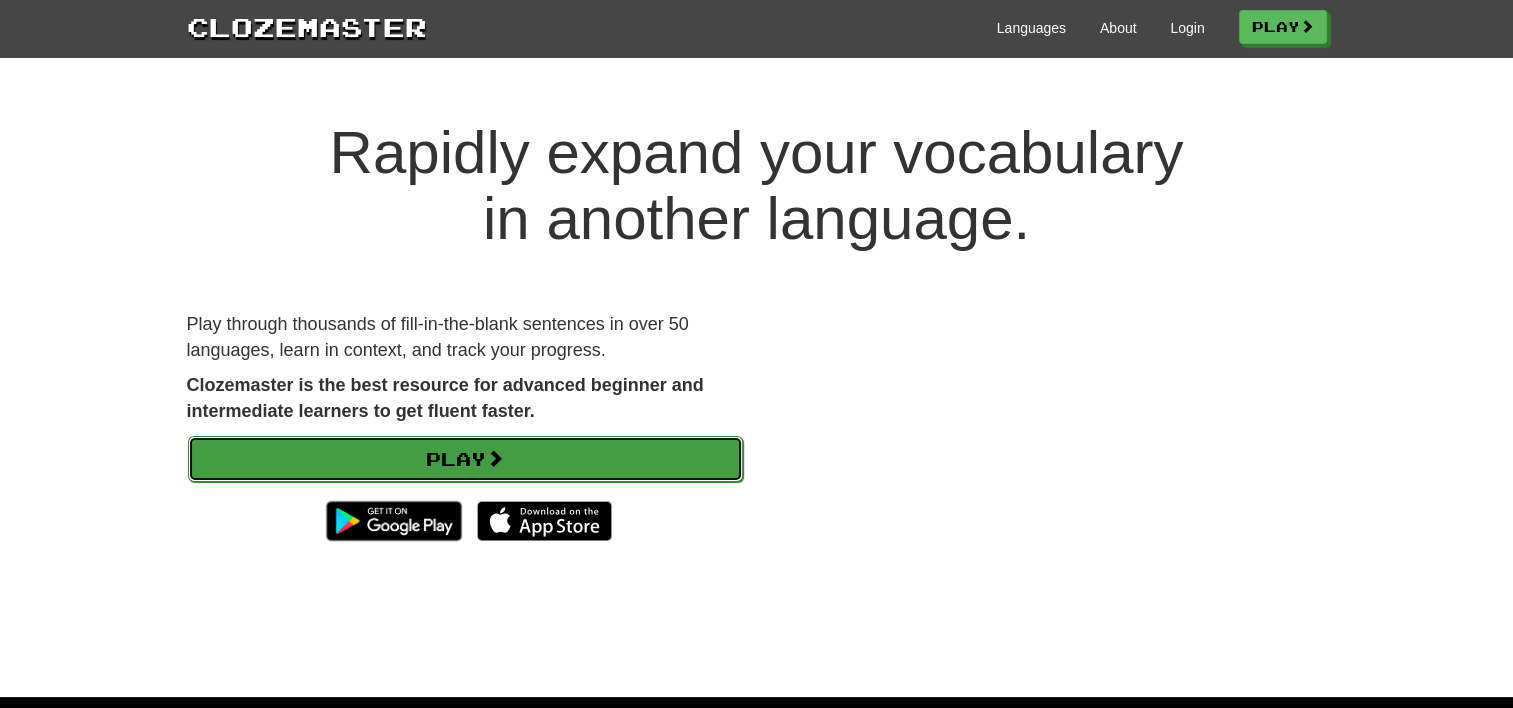 click at bounding box center (495, 458) 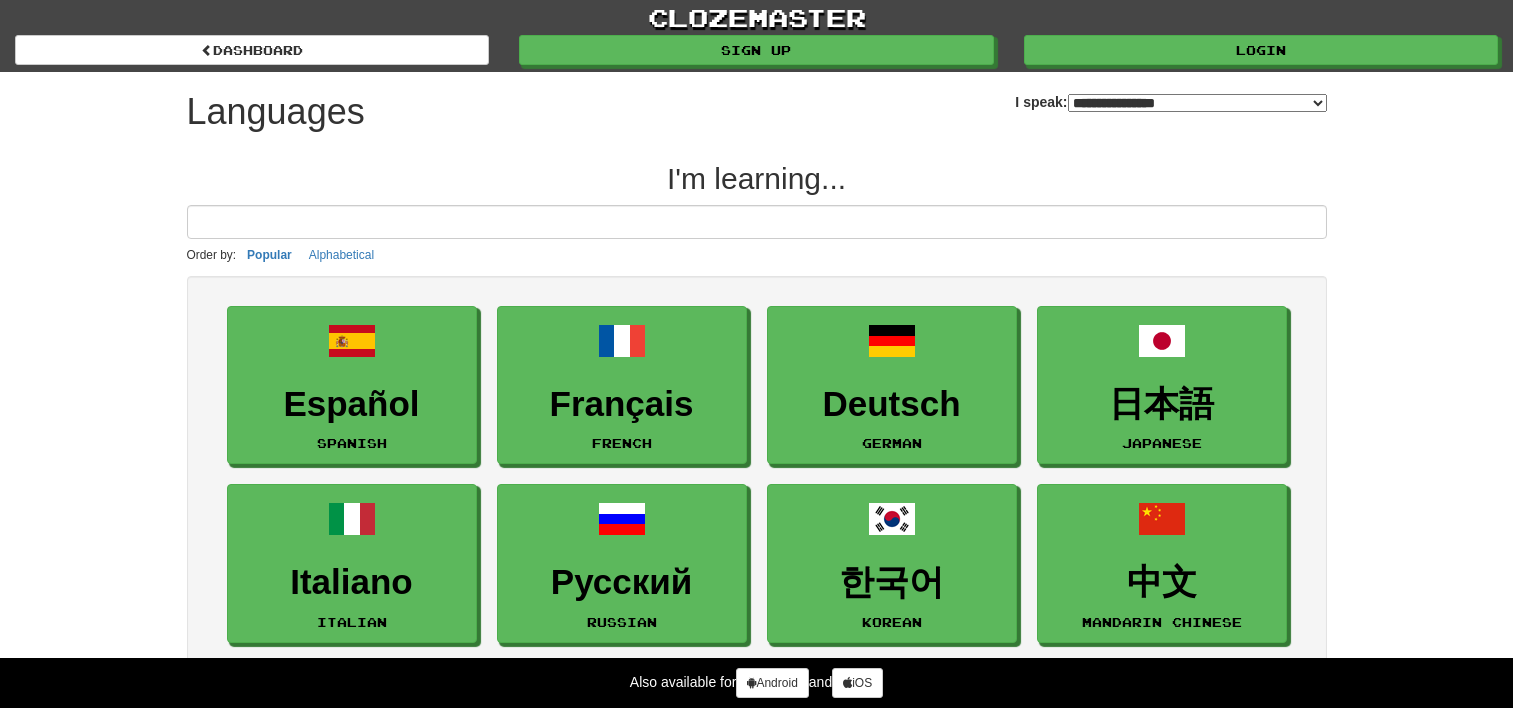 select on "*******" 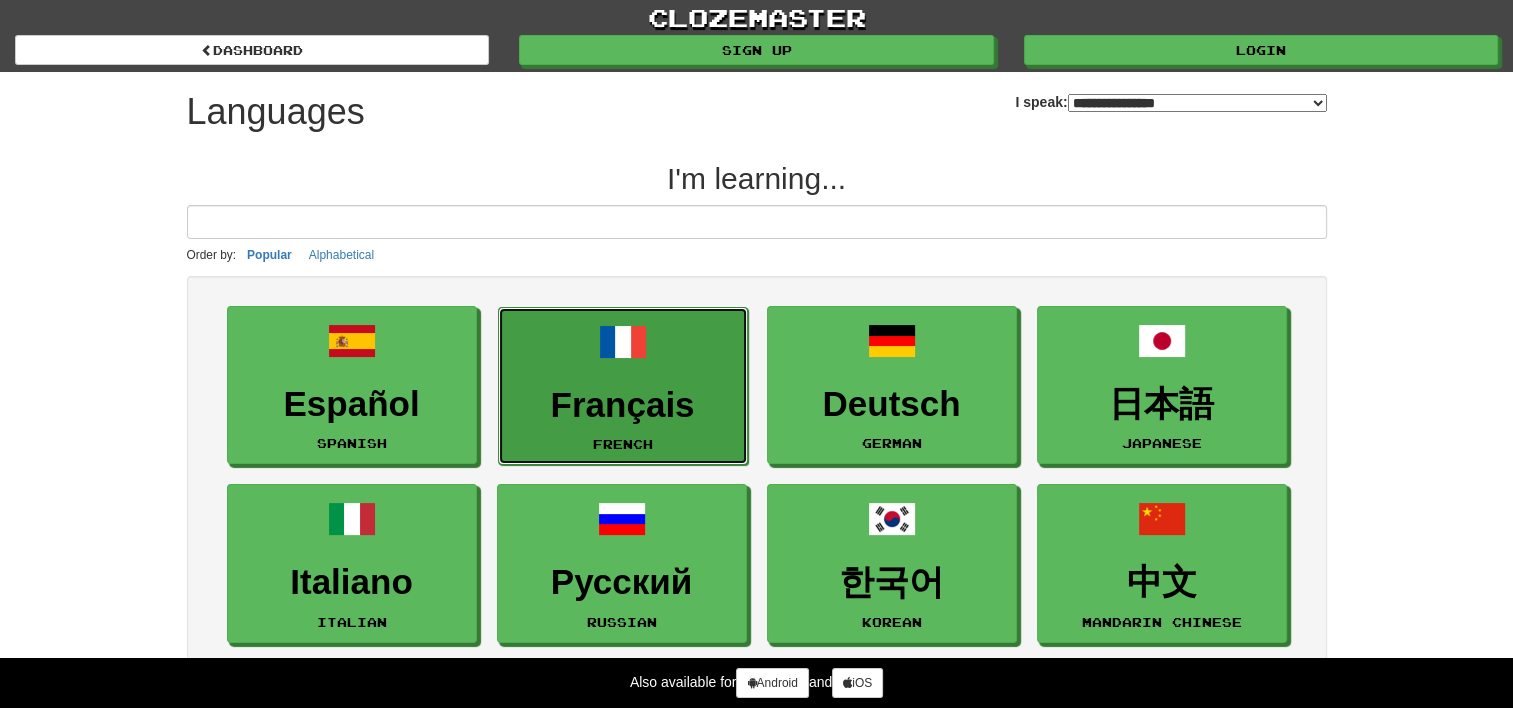 click on "Français" at bounding box center [623, 405] 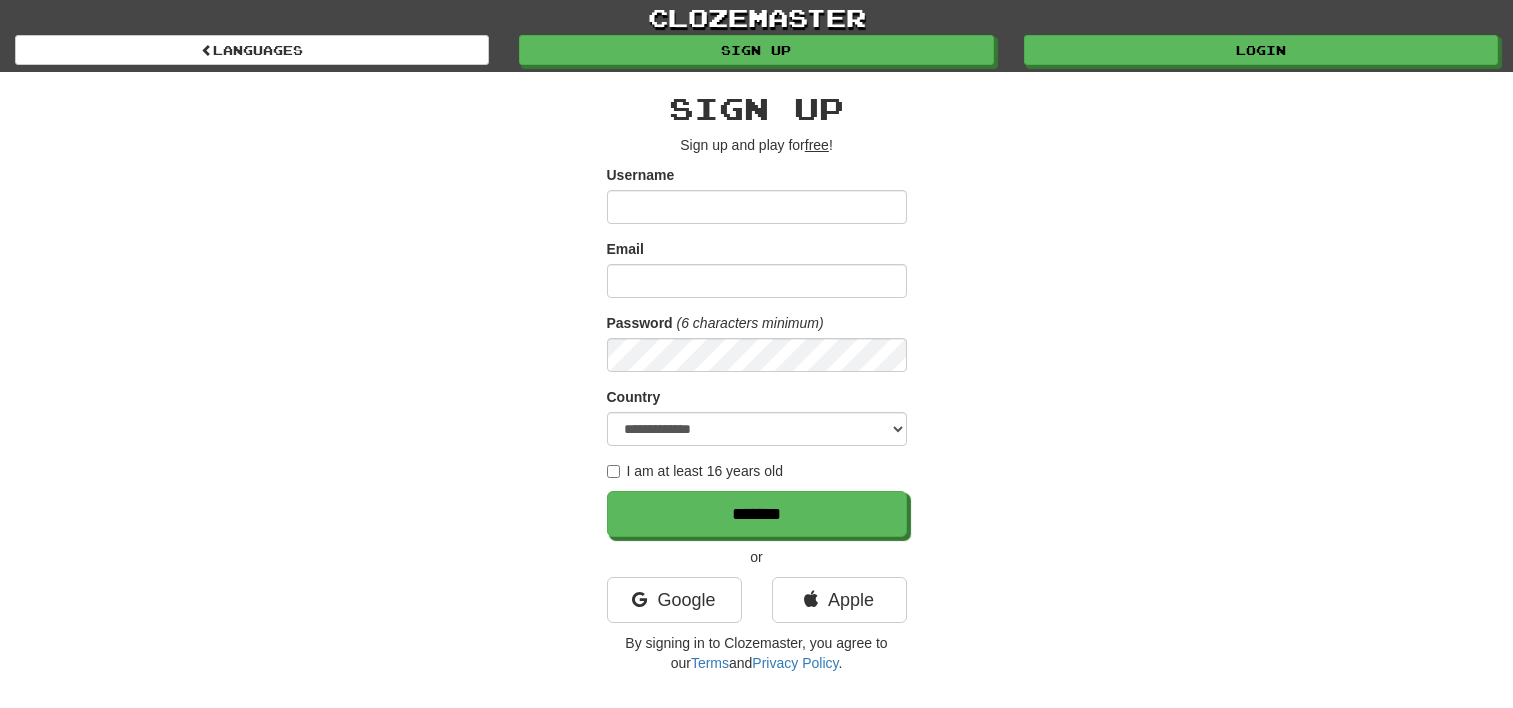 scroll, scrollTop: 0, scrollLeft: 0, axis: both 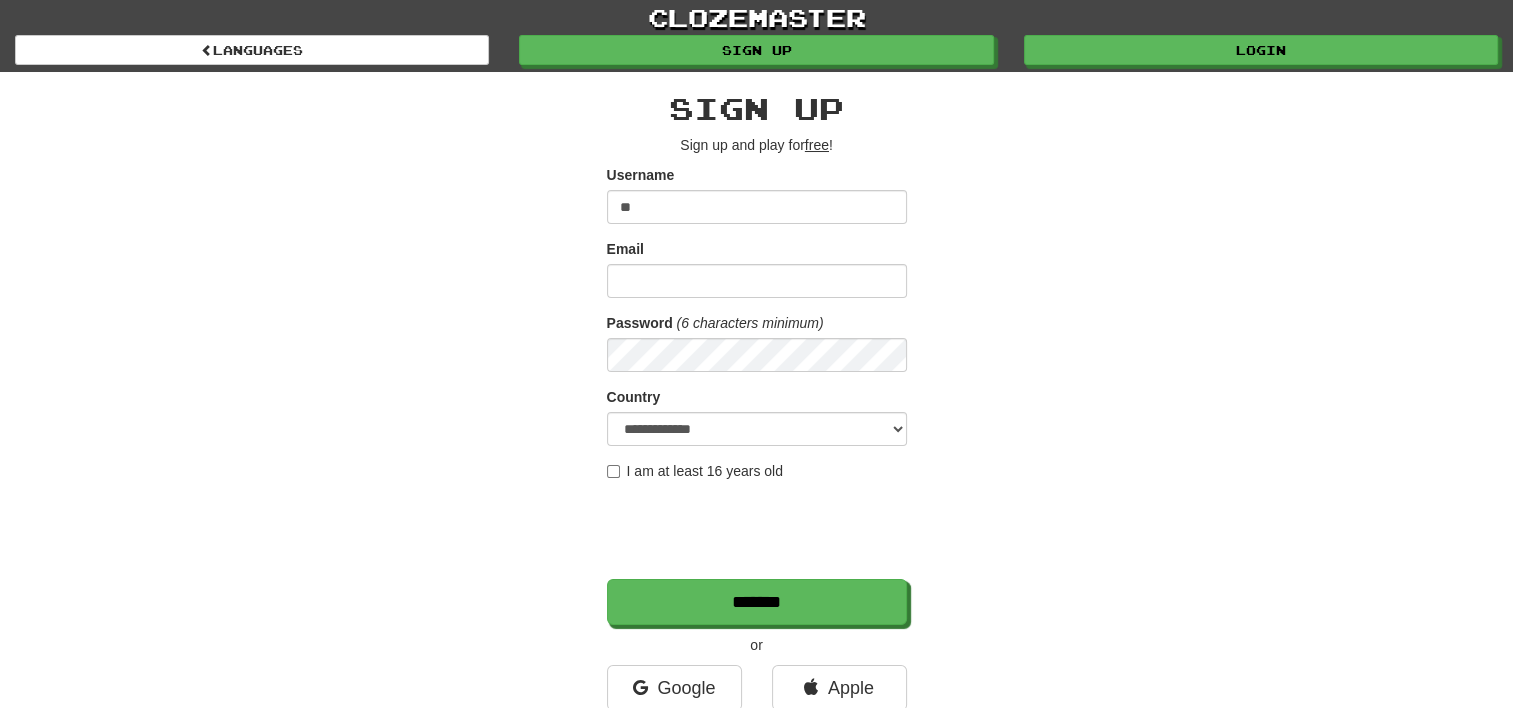 type on "**********" 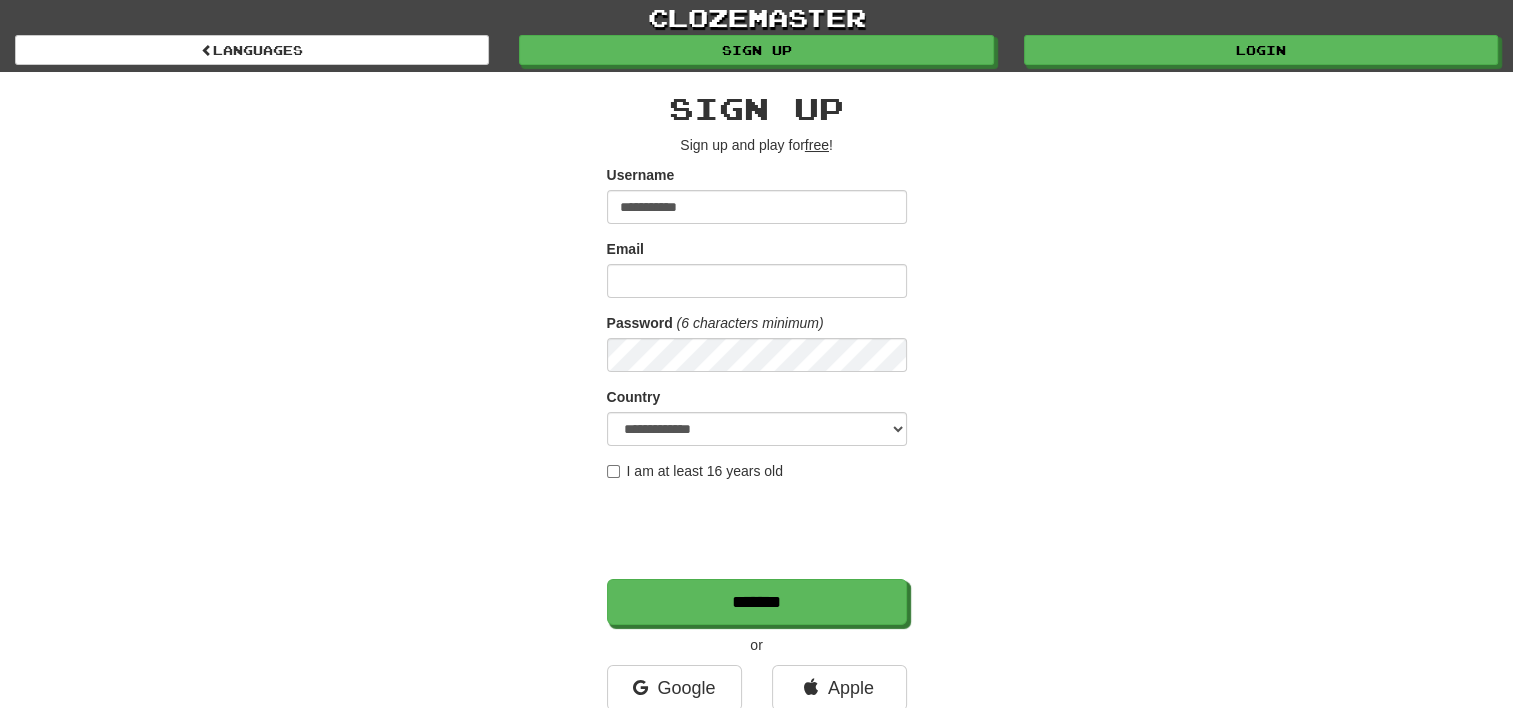 type on "**********" 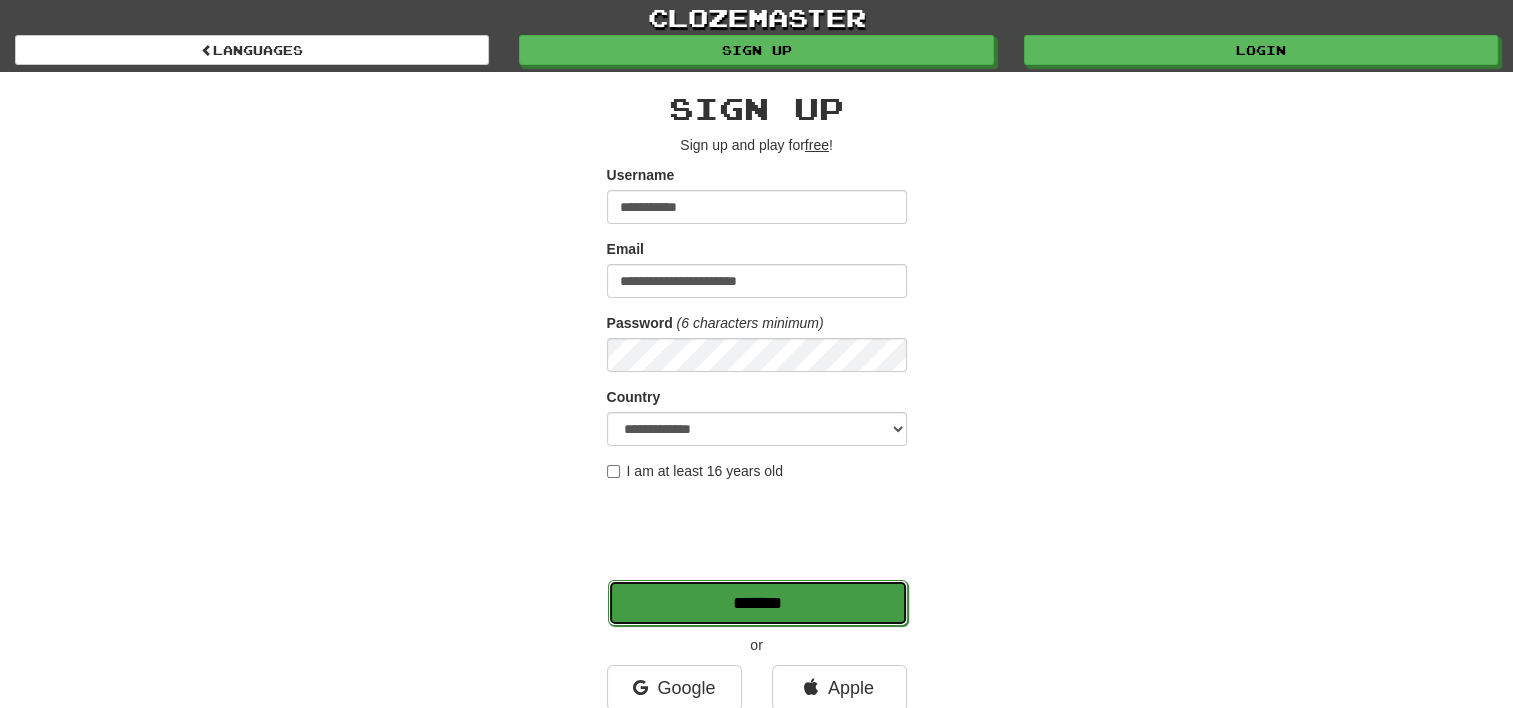 click on "*******" at bounding box center (758, 603) 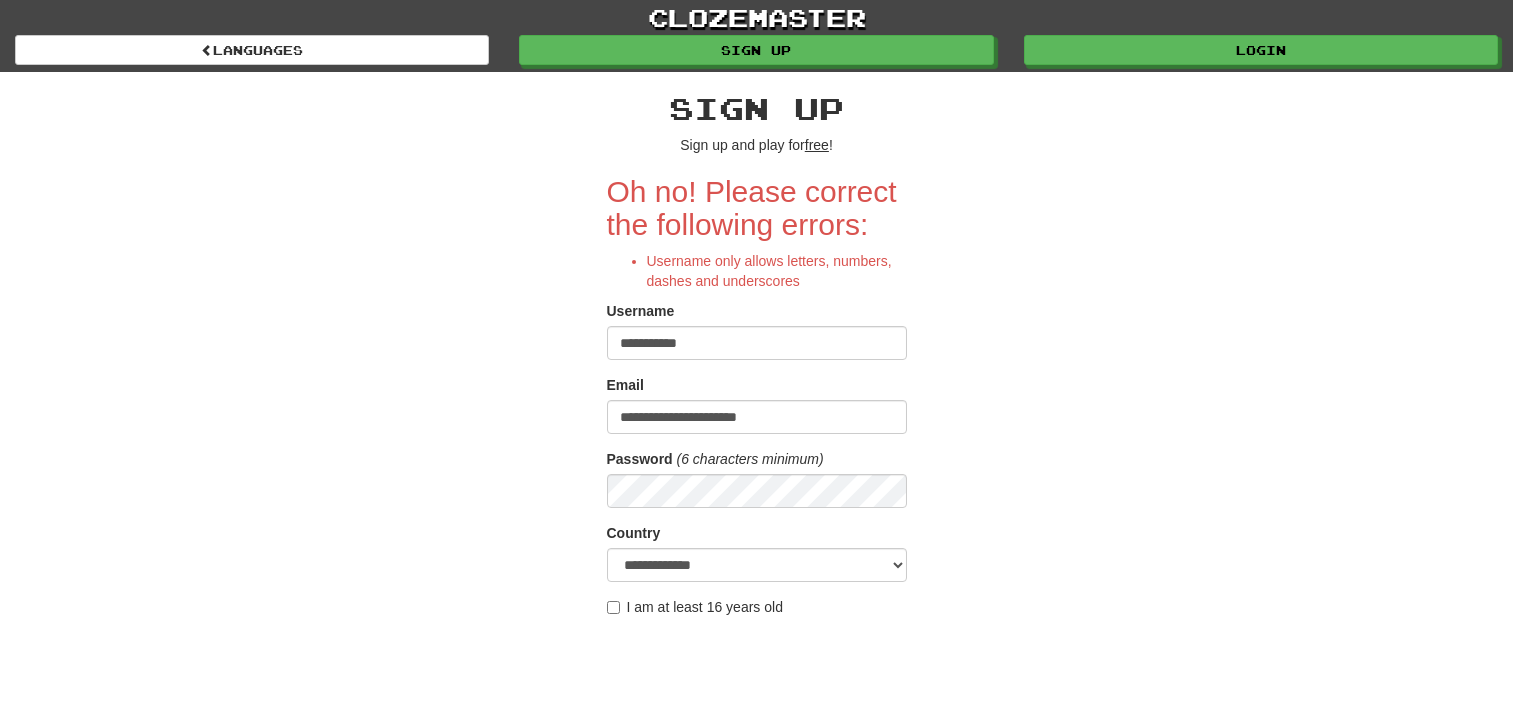 scroll, scrollTop: 0, scrollLeft: 0, axis: both 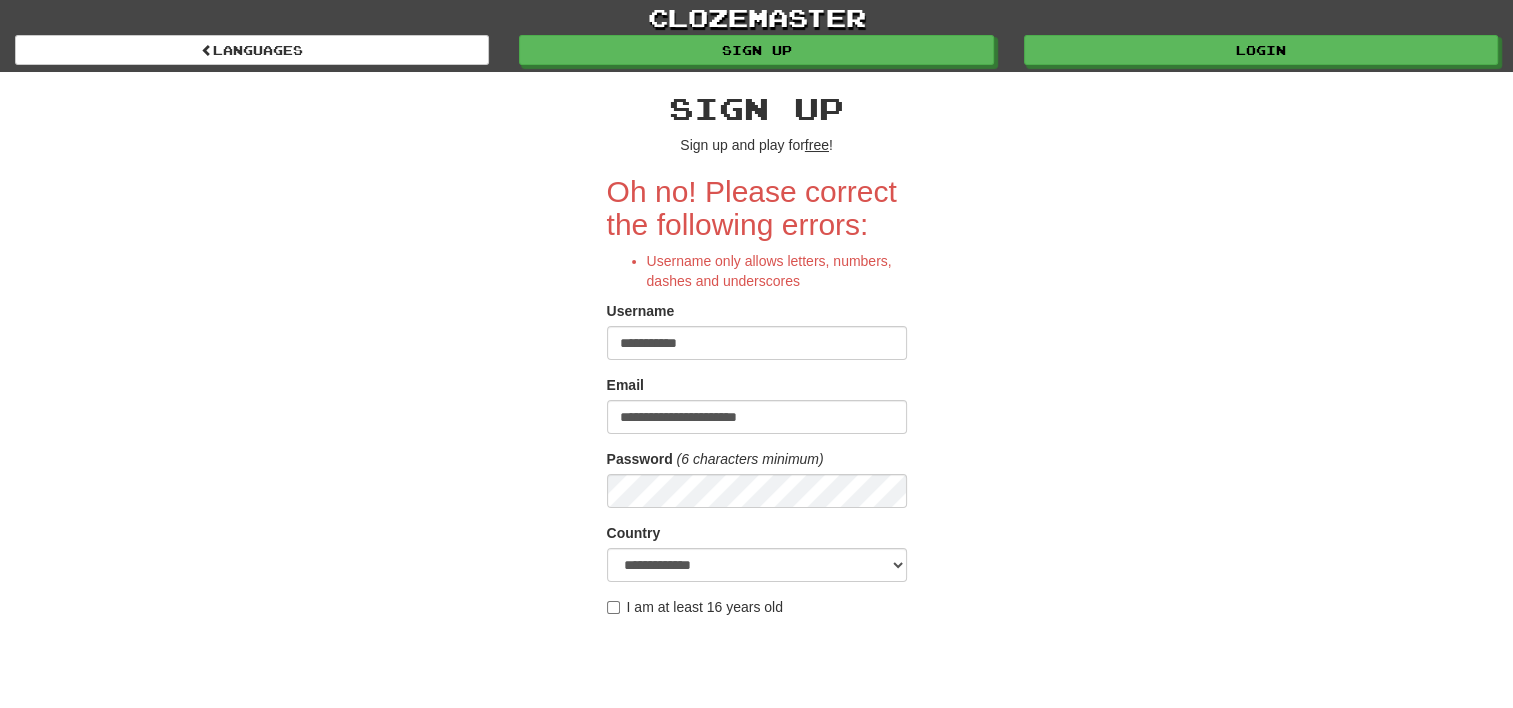 click on "**********" at bounding box center (757, 343) 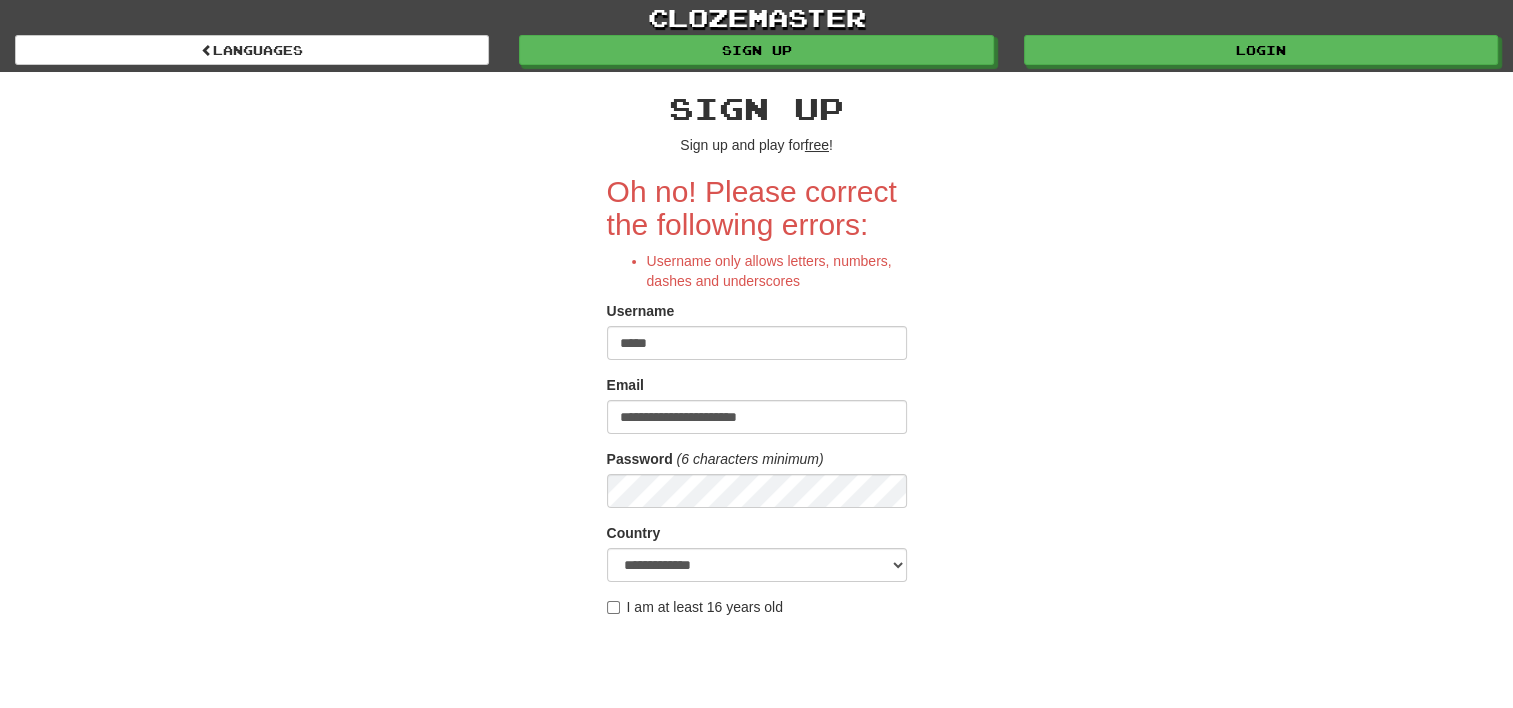 type on "*****" 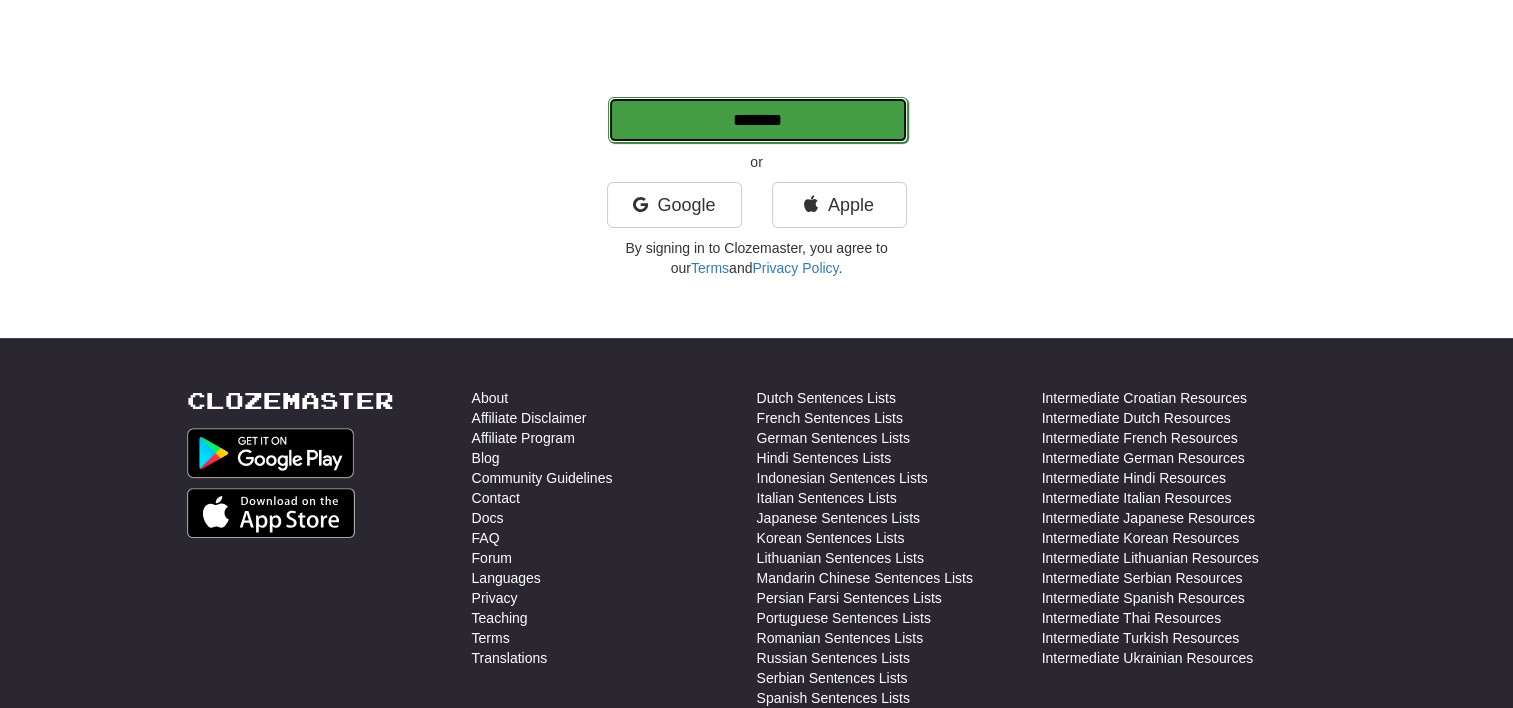click on "*******" at bounding box center (758, 120) 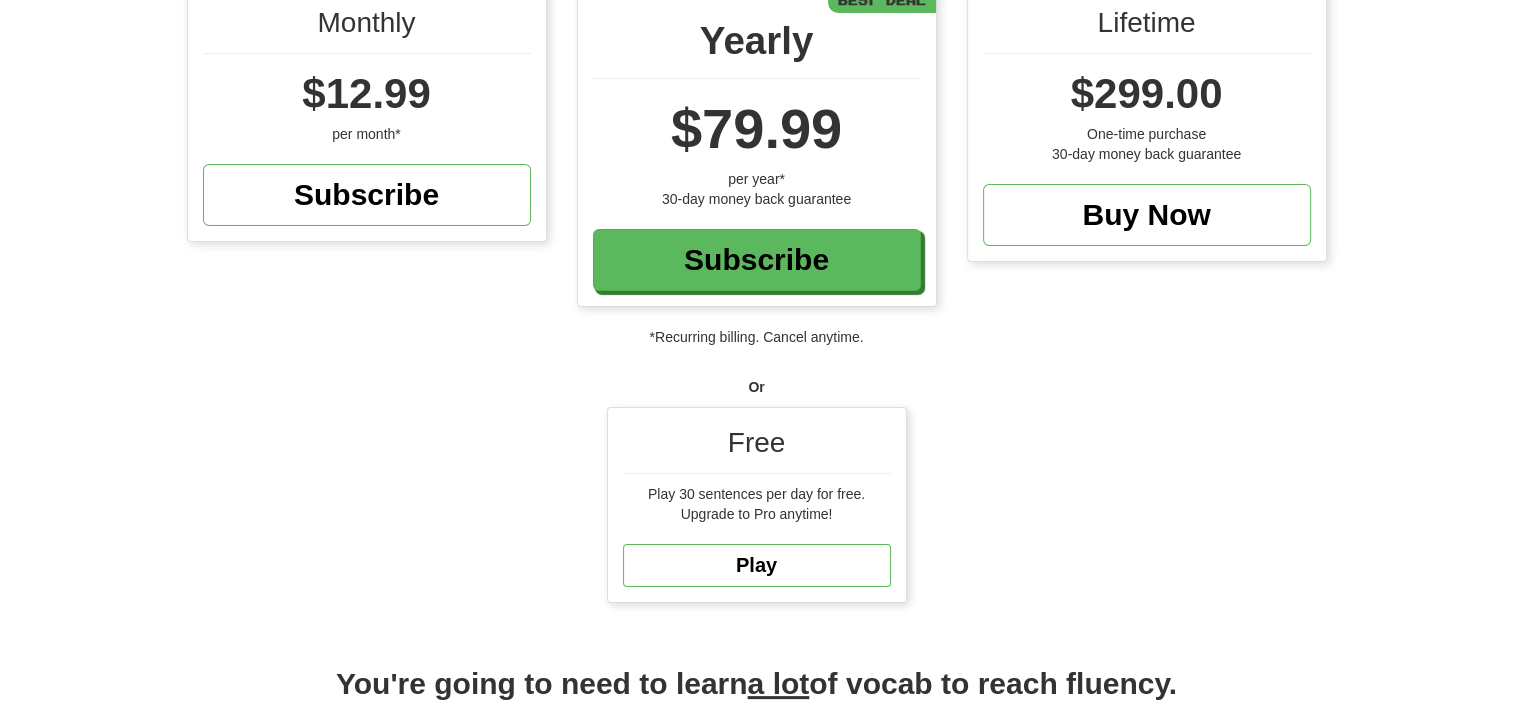 scroll, scrollTop: 240, scrollLeft: 0, axis: vertical 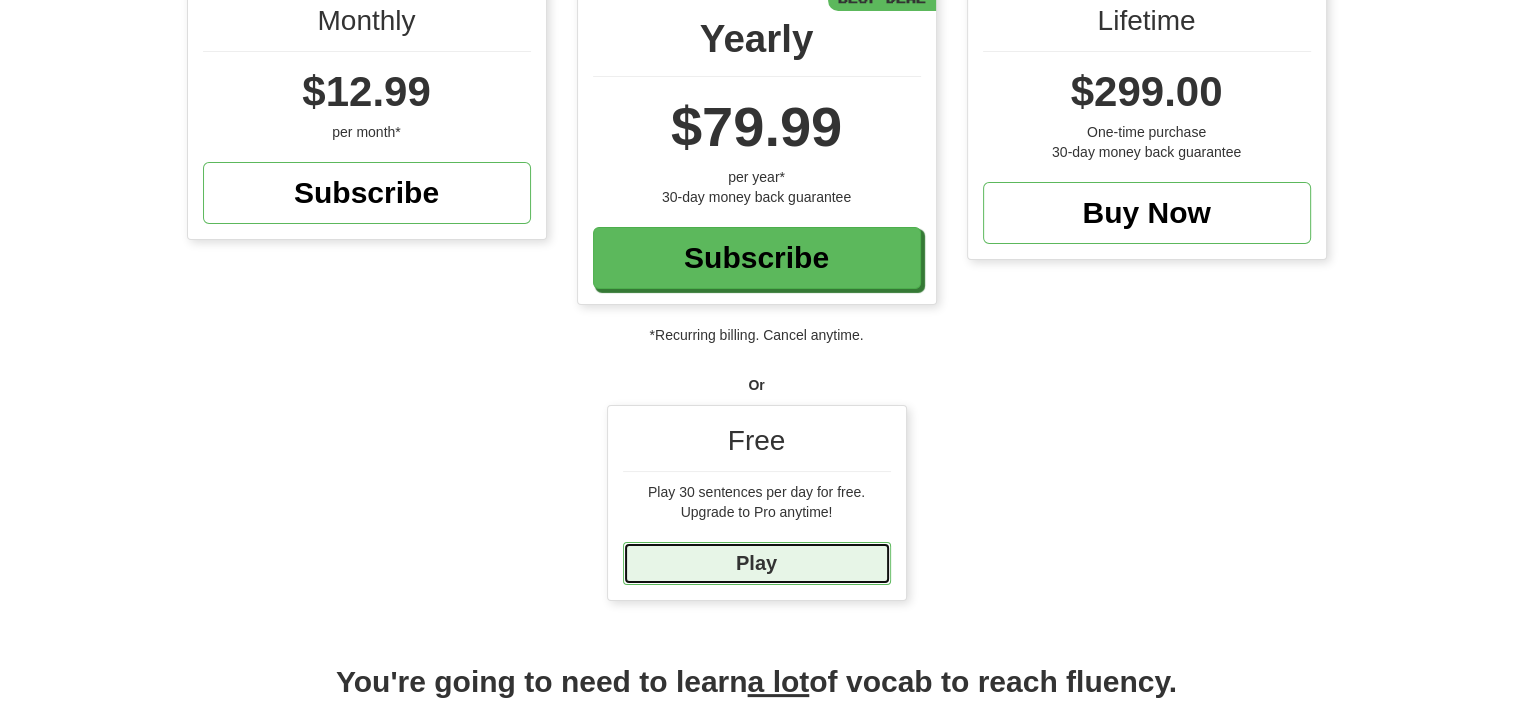 click on "Play" at bounding box center [757, 563] 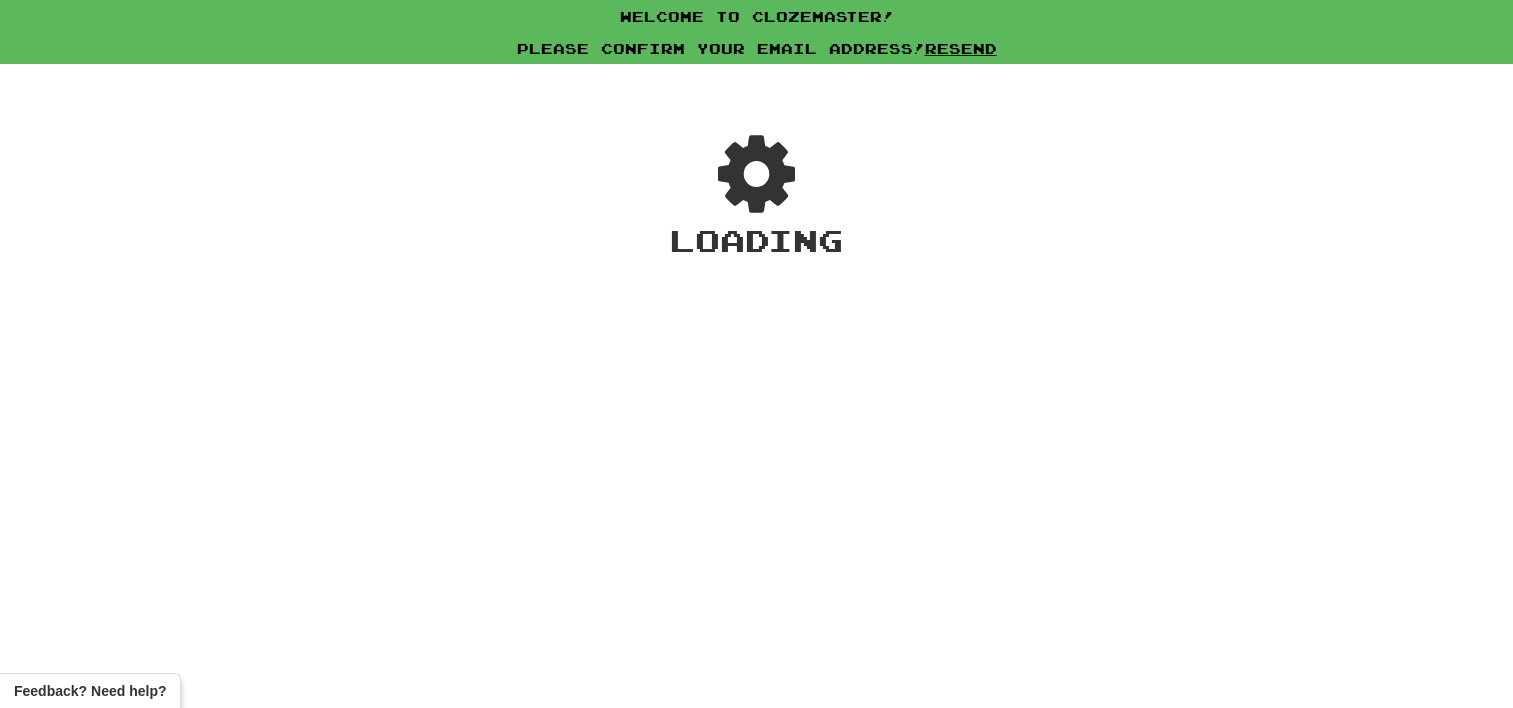 scroll, scrollTop: 0, scrollLeft: 0, axis: both 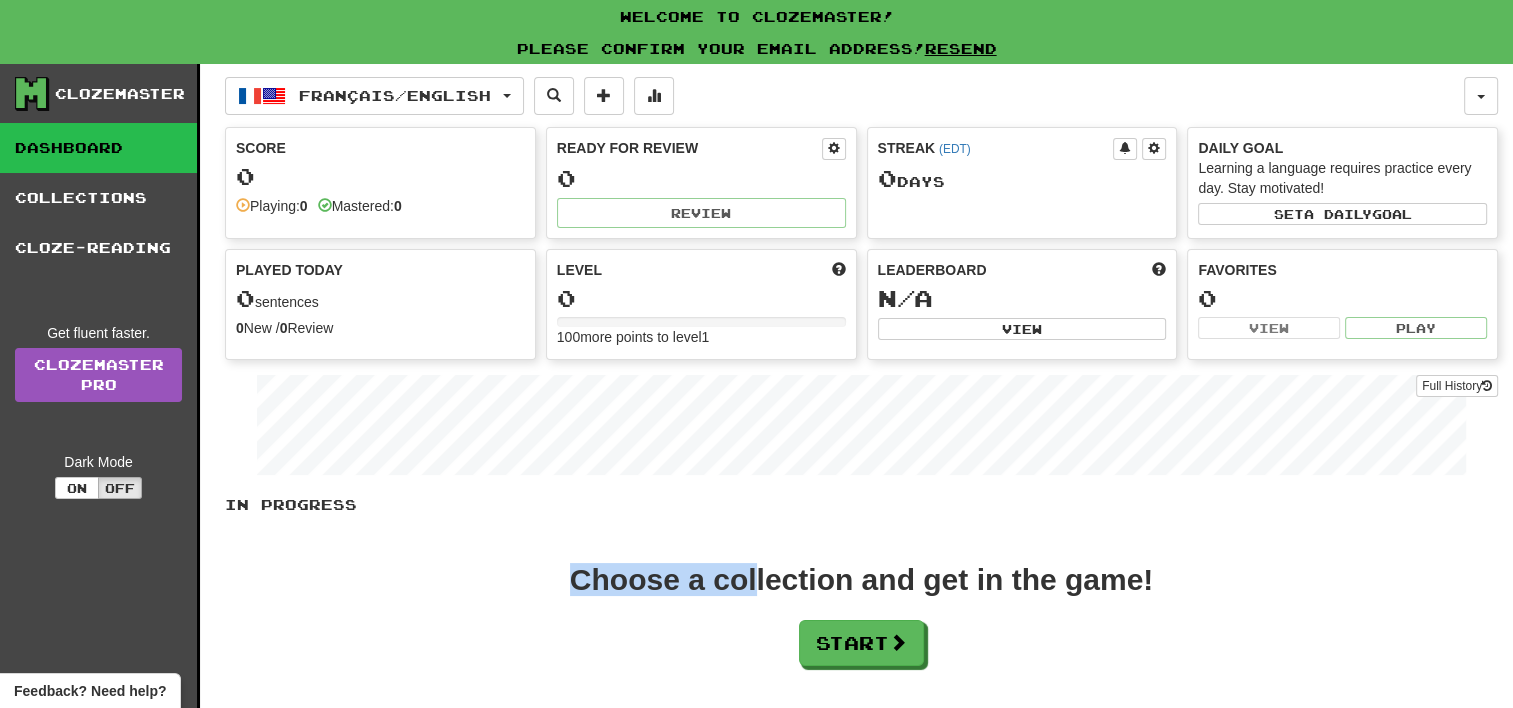 drag, startPoint x: 0, startPoint y: 0, endPoint x: 419, endPoint y: 545, distance: 687.4489 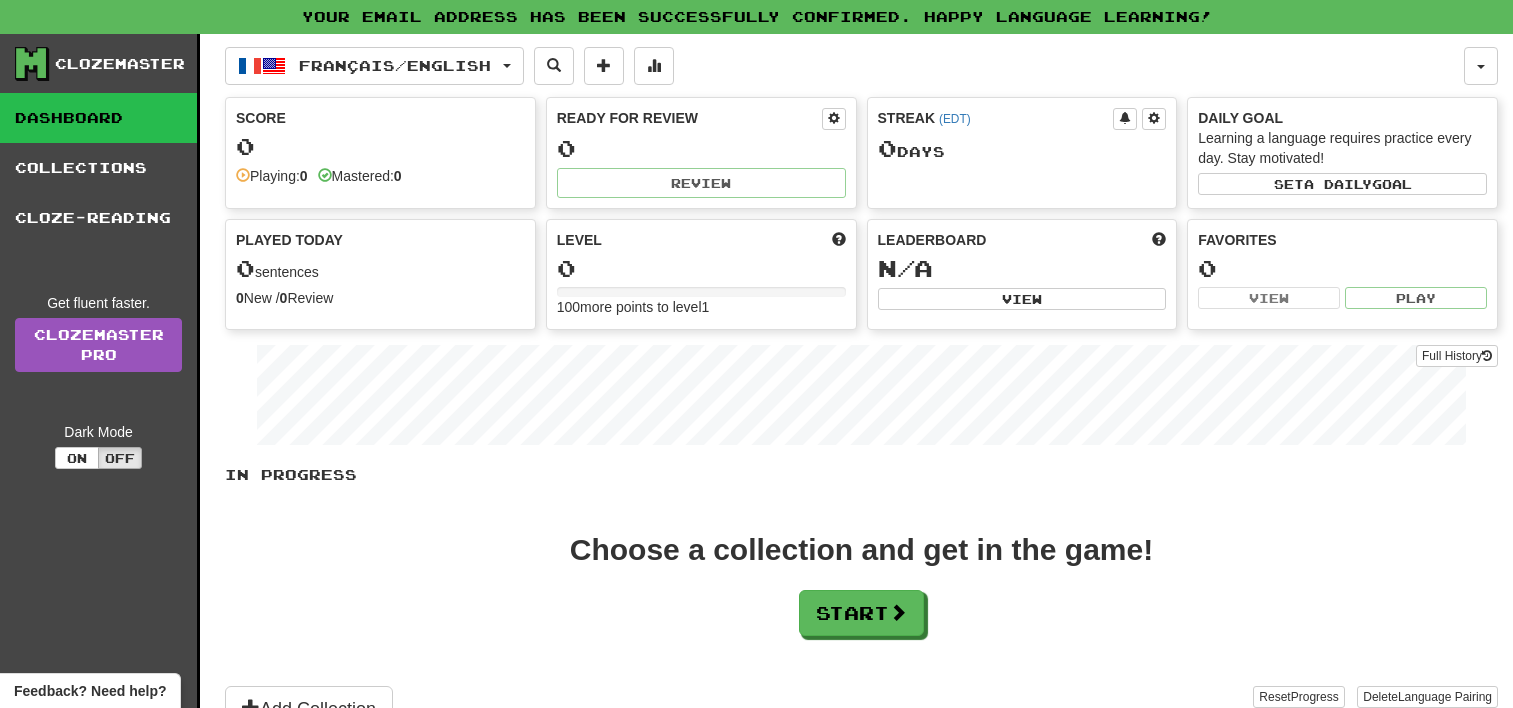 scroll, scrollTop: 0, scrollLeft: 0, axis: both 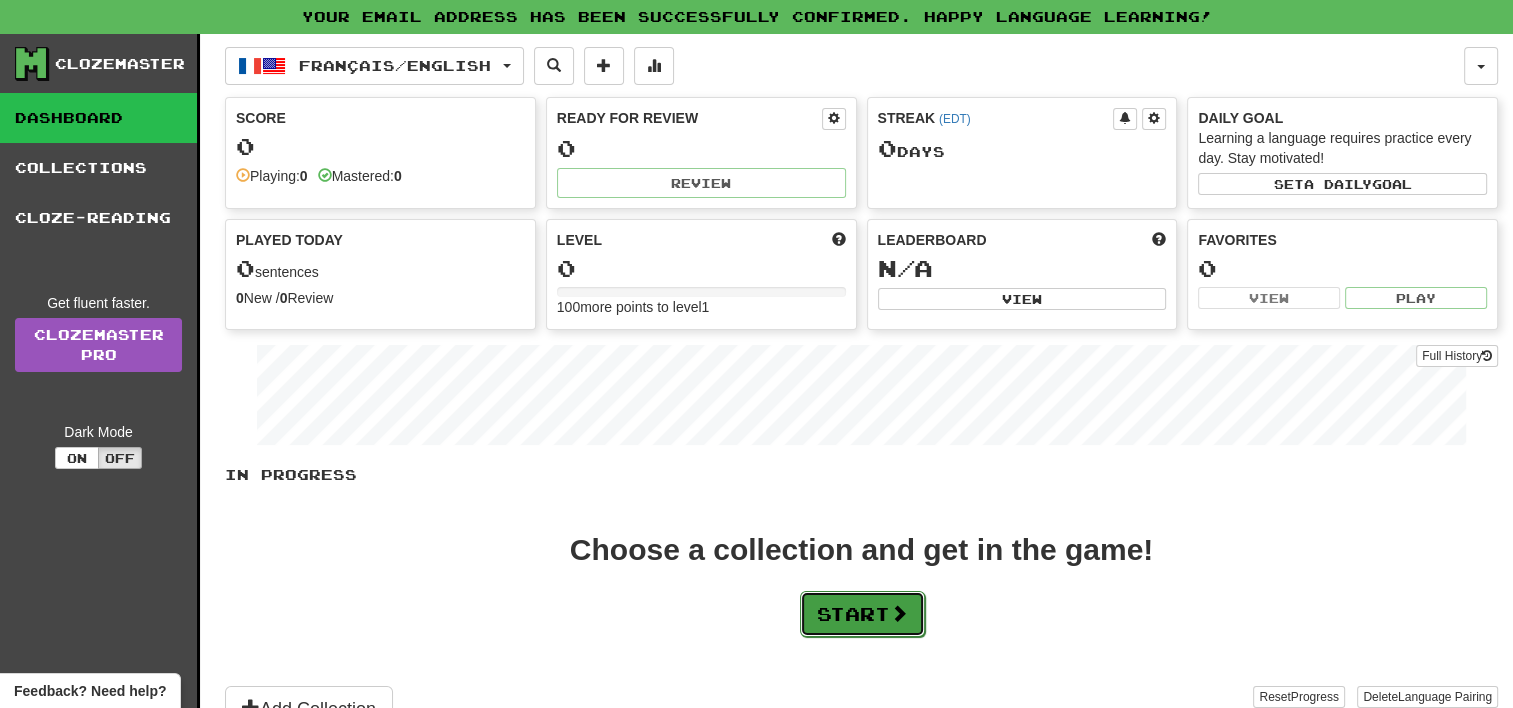 click on "Start" at bounding box center [862, 614] 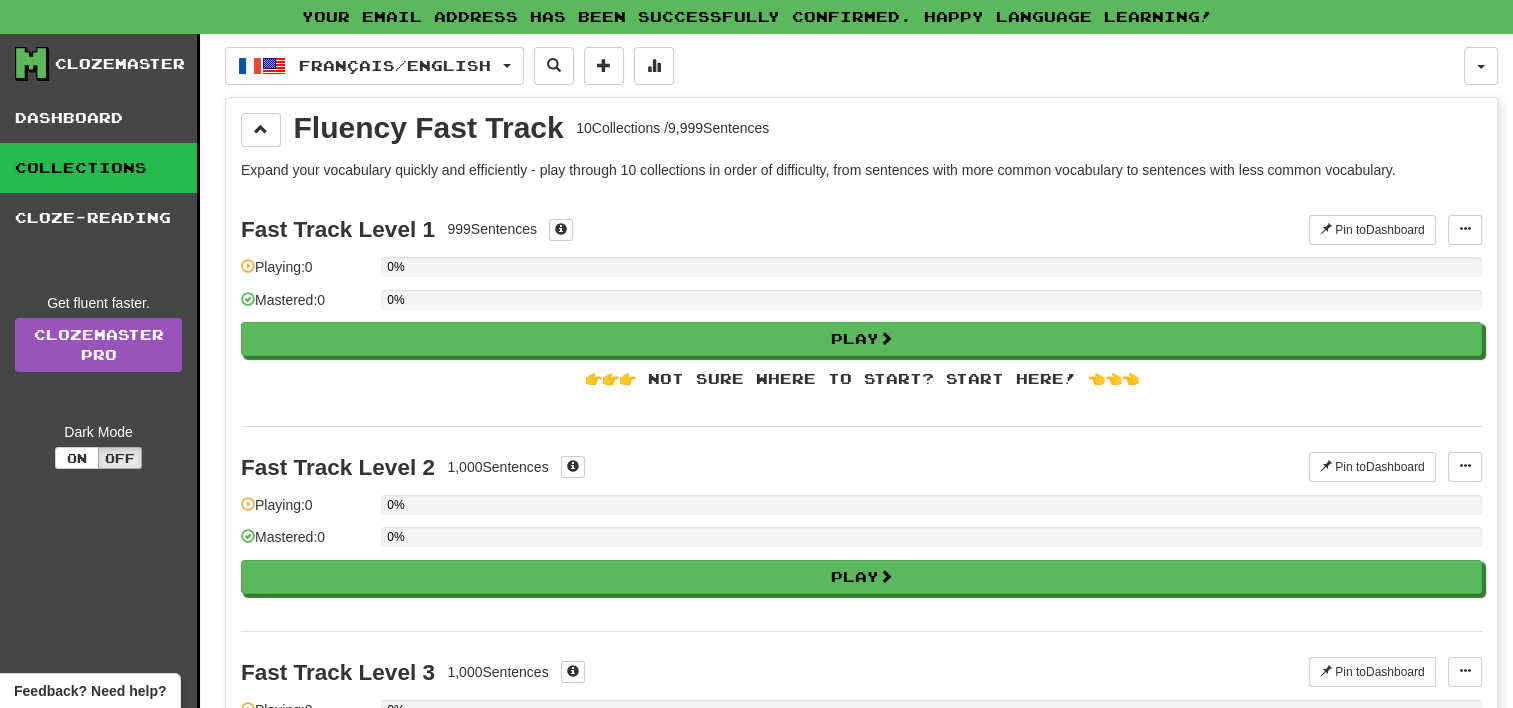 scroll, scrollTop: 619, scrollLeft: 0, axis: vertical 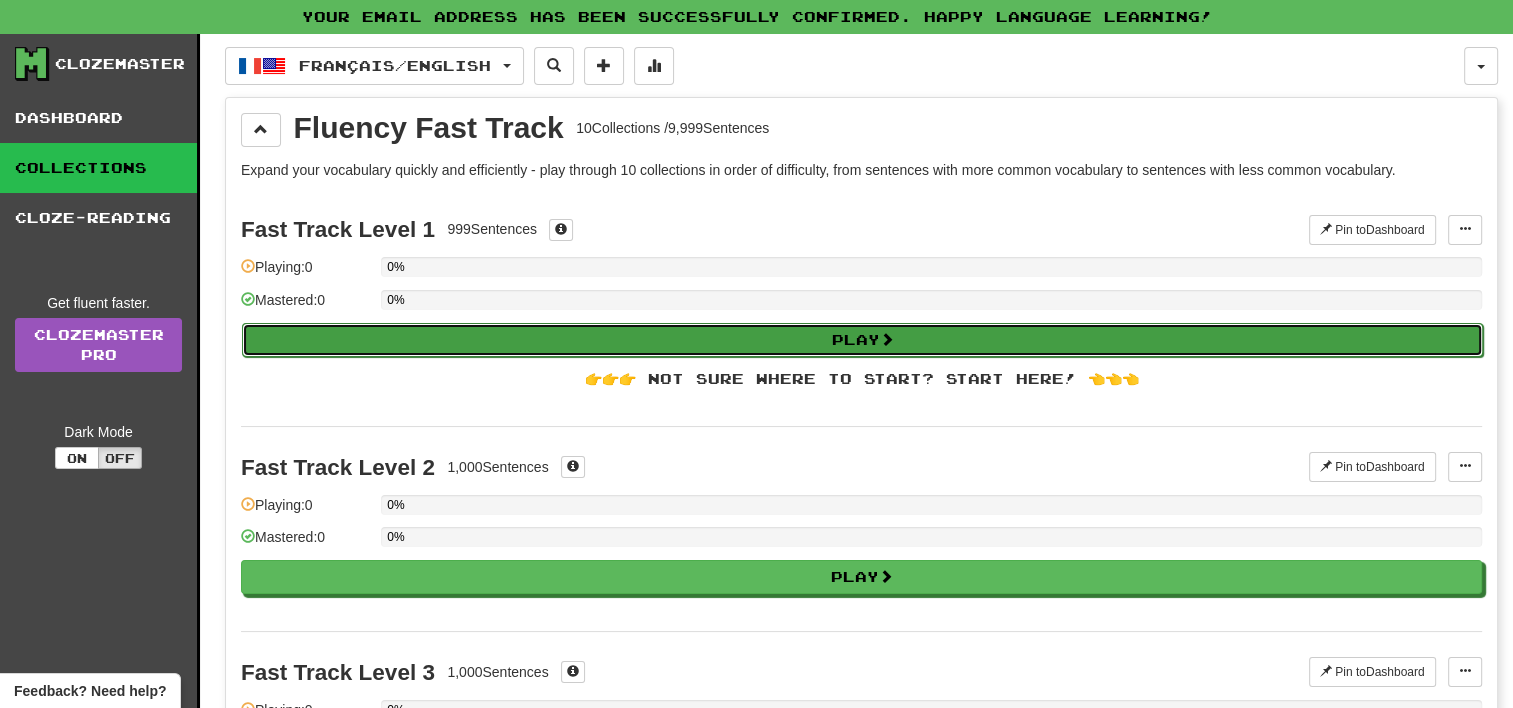 click on "Play" at bounding box center [862, 340] 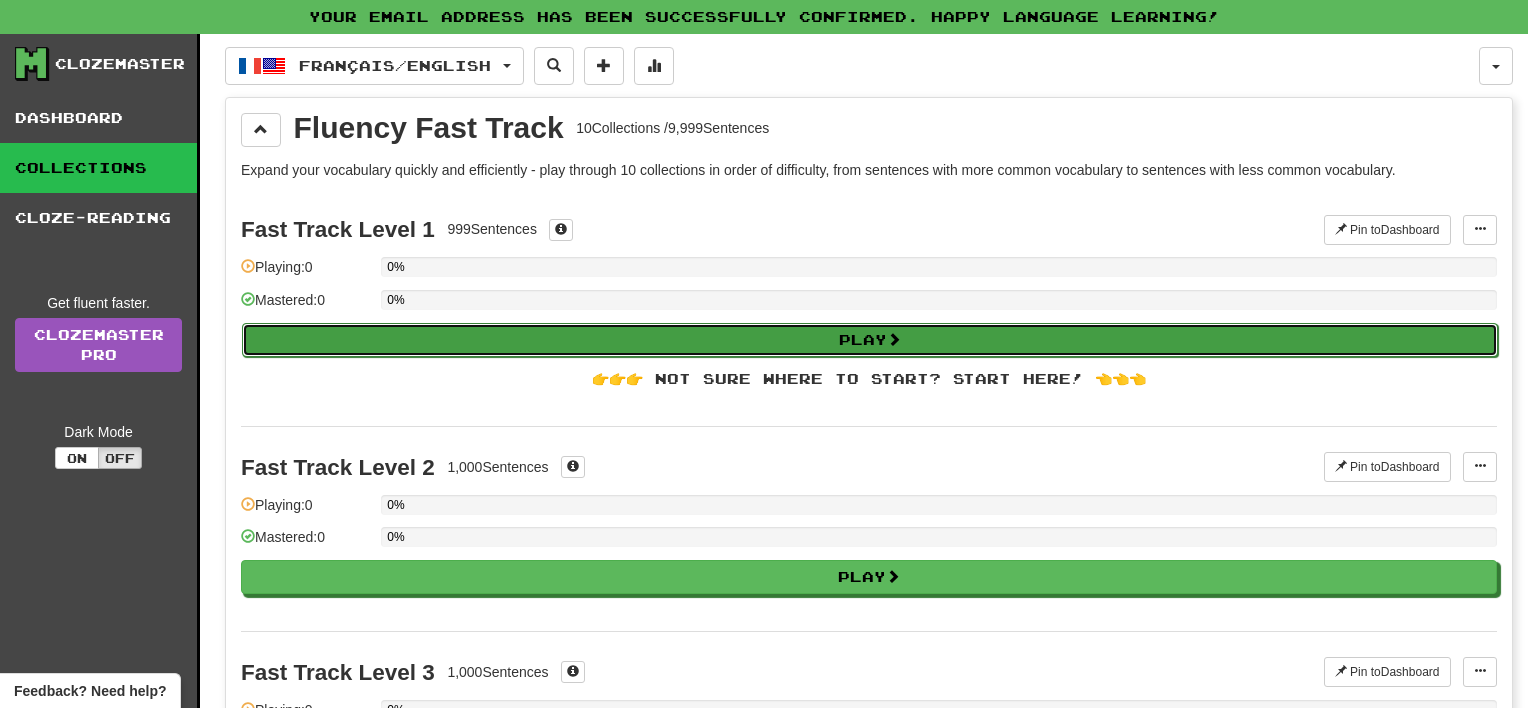 select on "**" 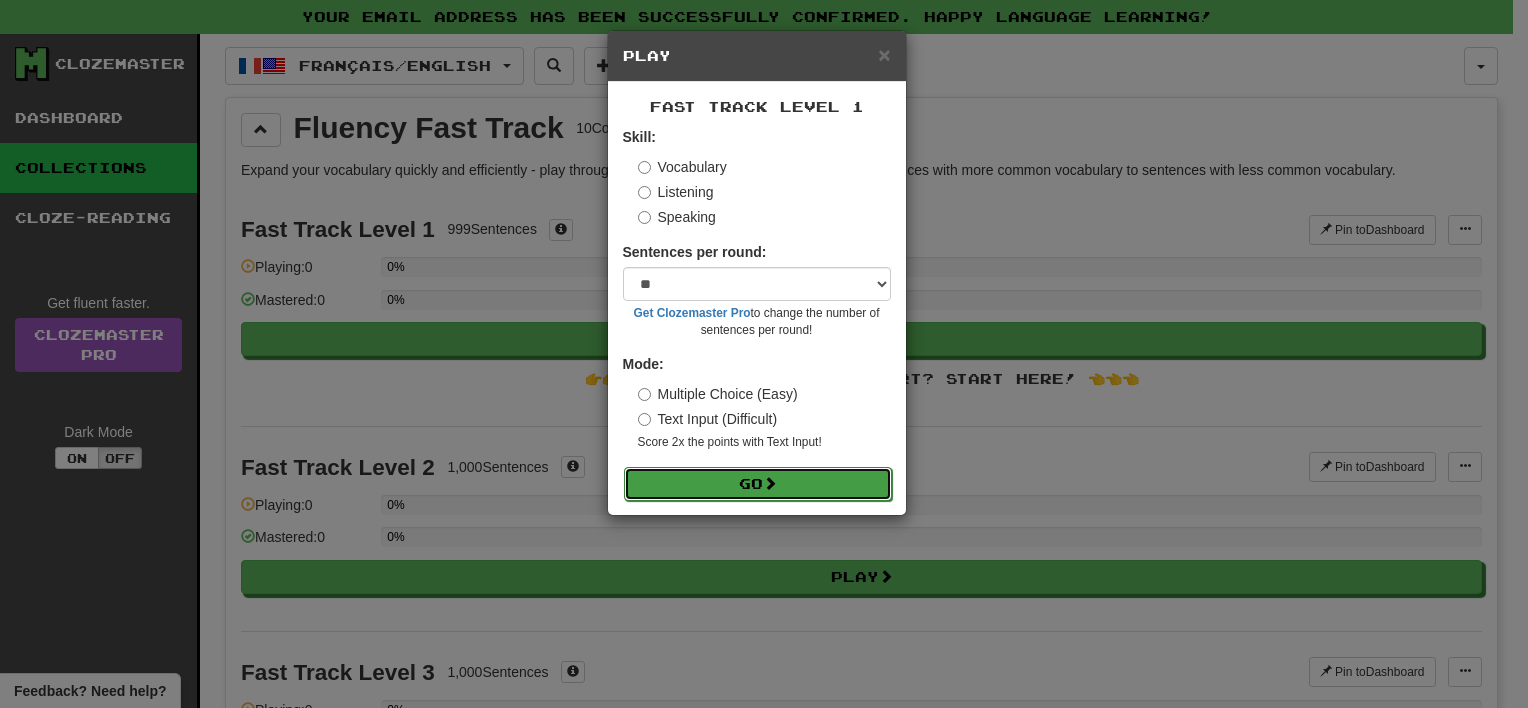 click on "Go" at bounding box center [758, 484] 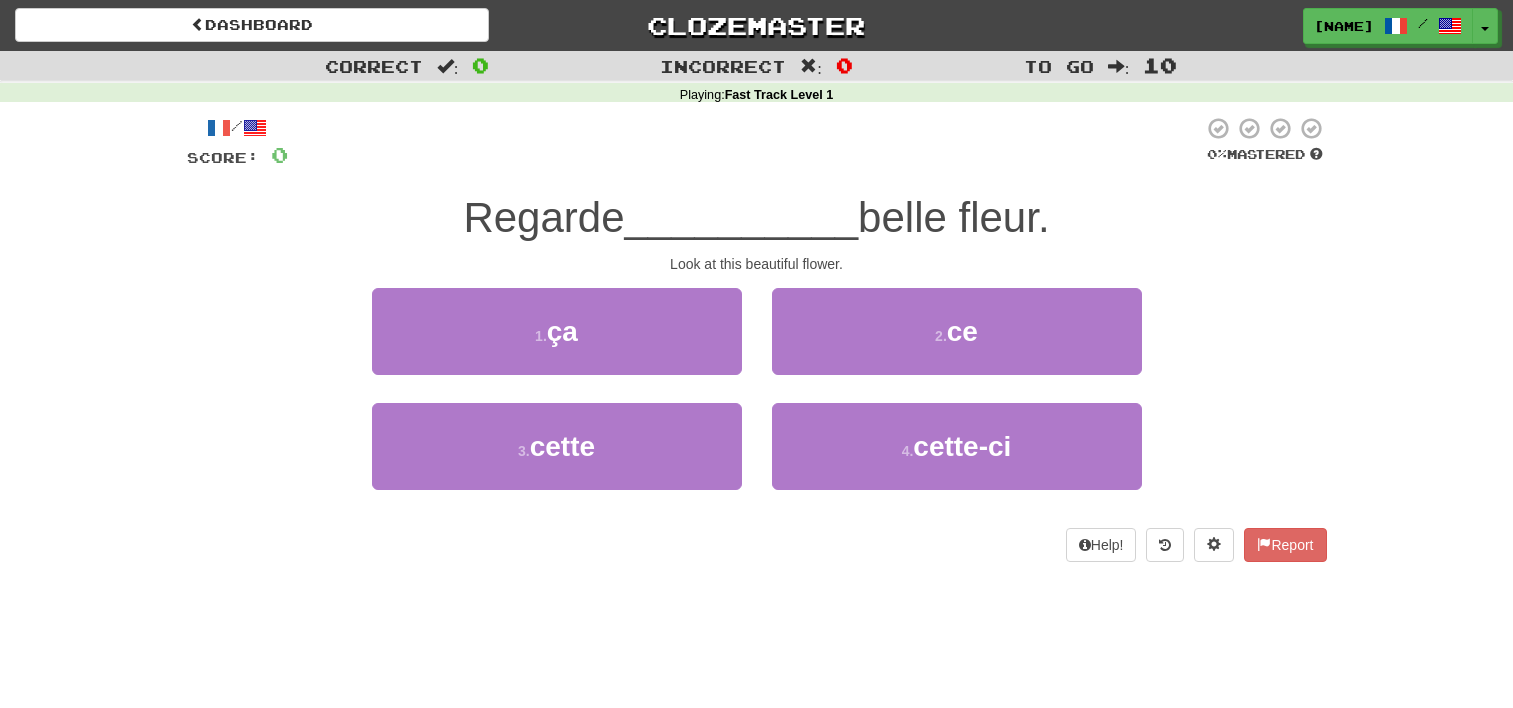 scroll, scrollTop: 0, scrollLeft: 0, axis: both 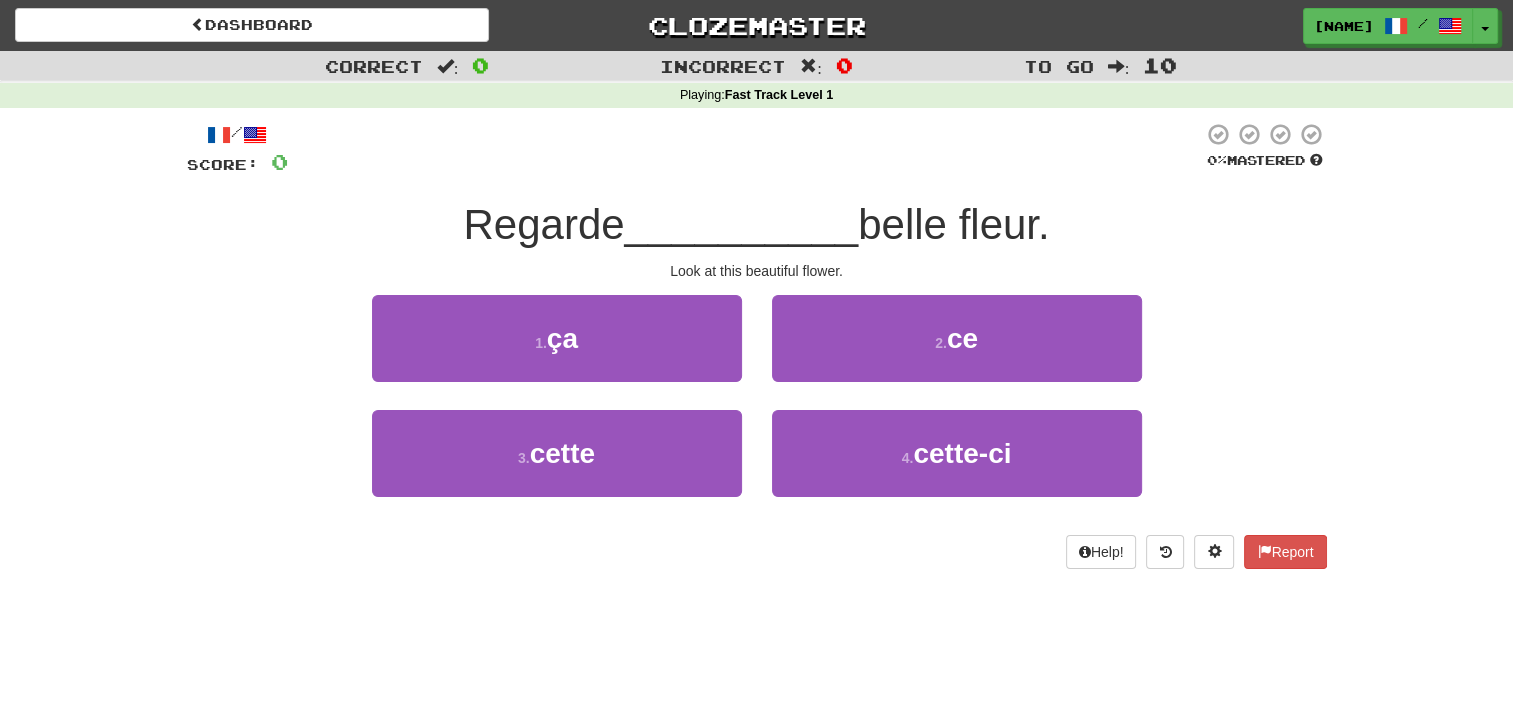 click on "3 .  cette" at bounding box center [557, 467] 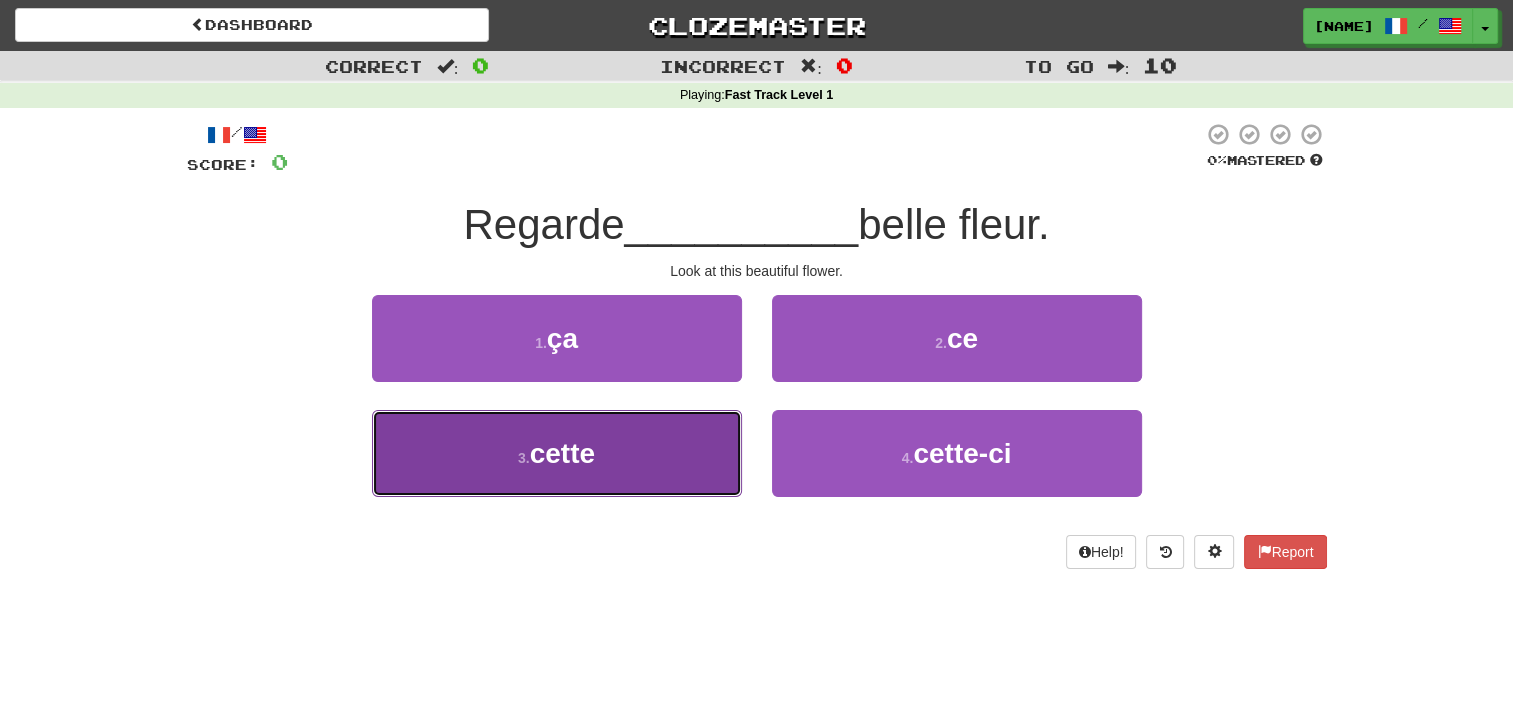 click on "cette" at bounding box center [562, 453] 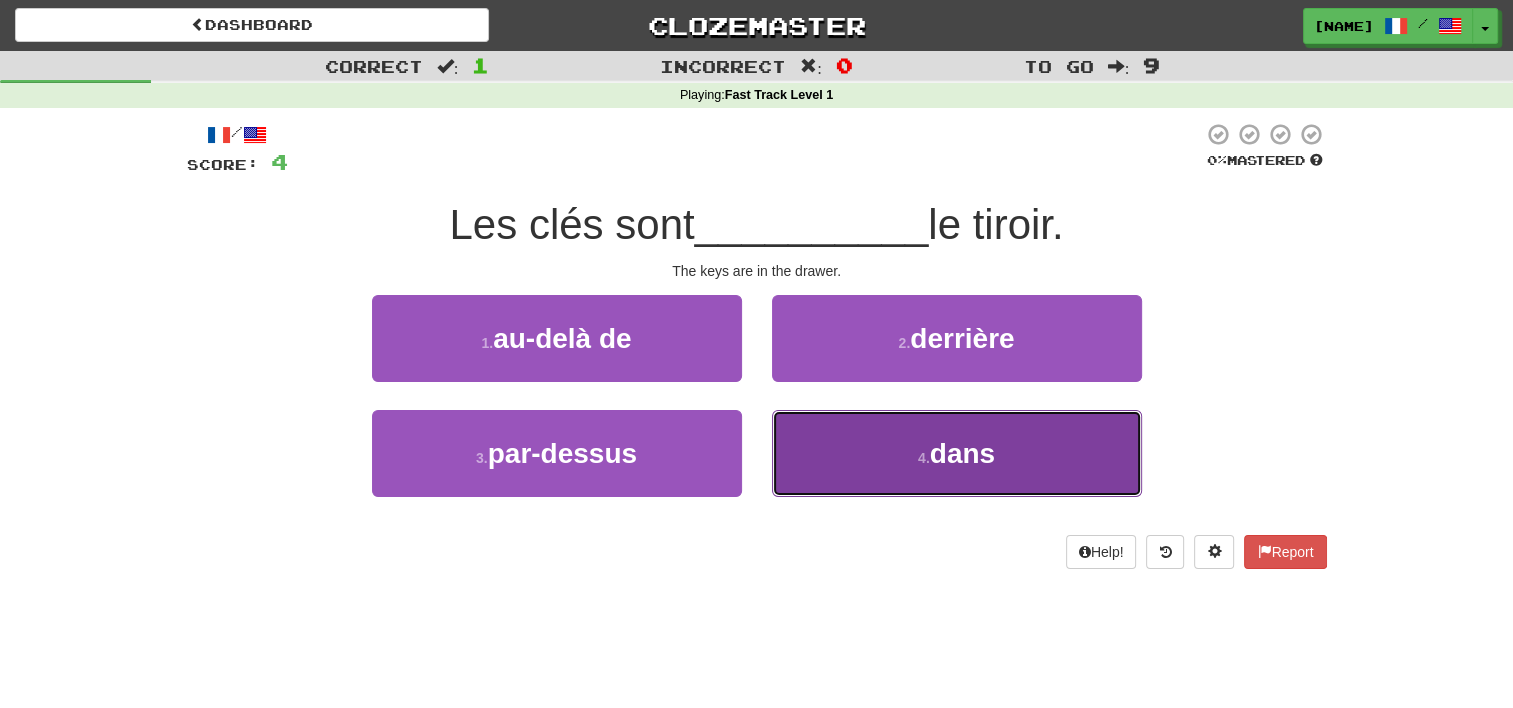 click on "4 .  dans" at bounding box center [957, 453] 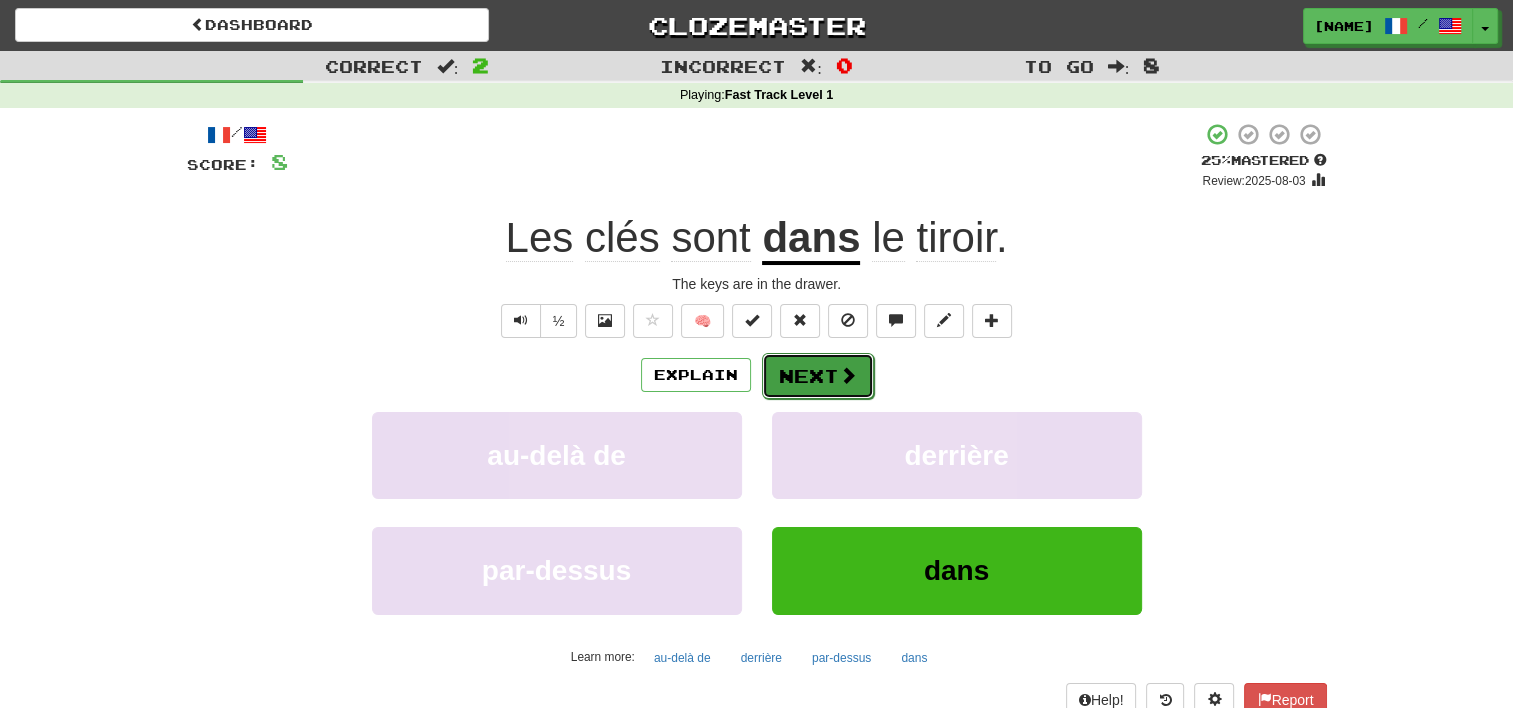 click on "Next" at bounding box center (818, 376) 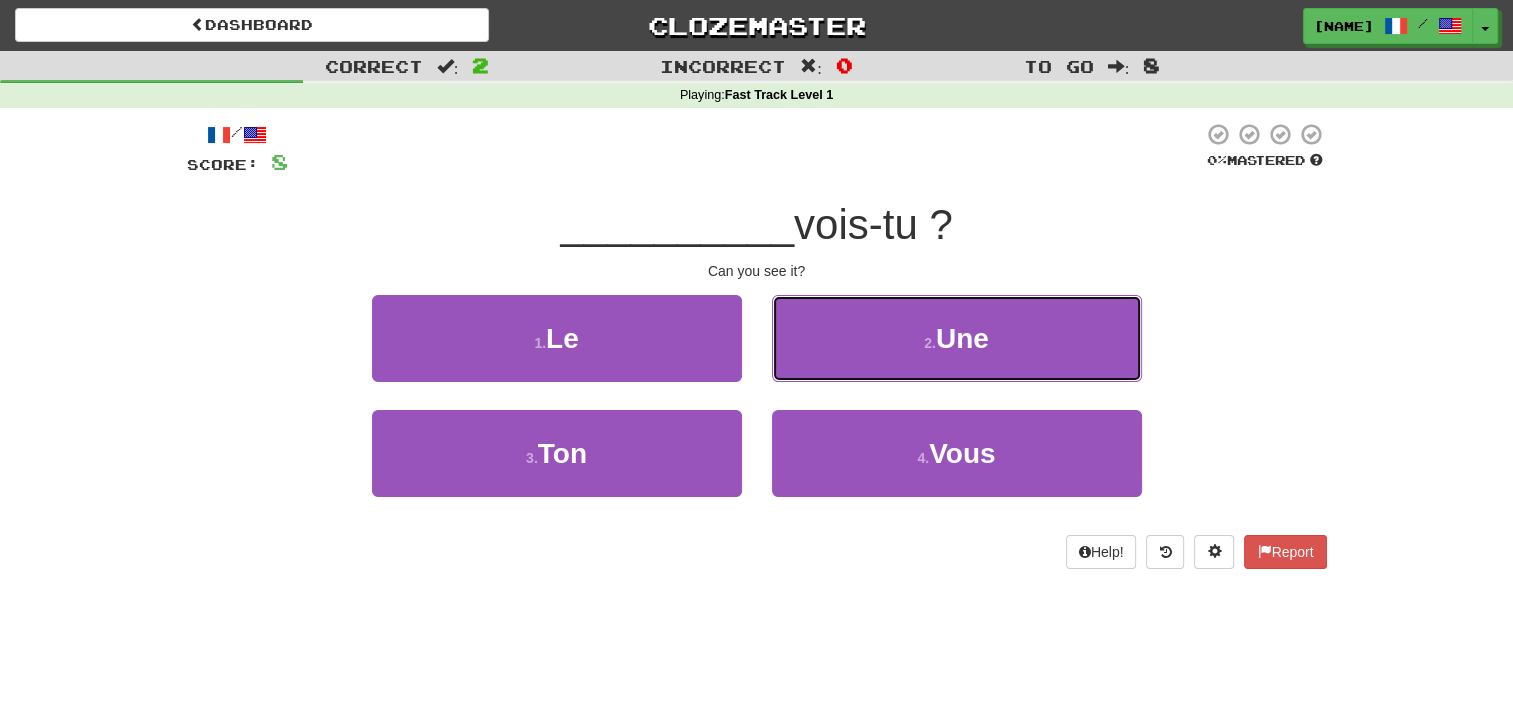 click on "2 .  Une" at bounding box center (957, 338) 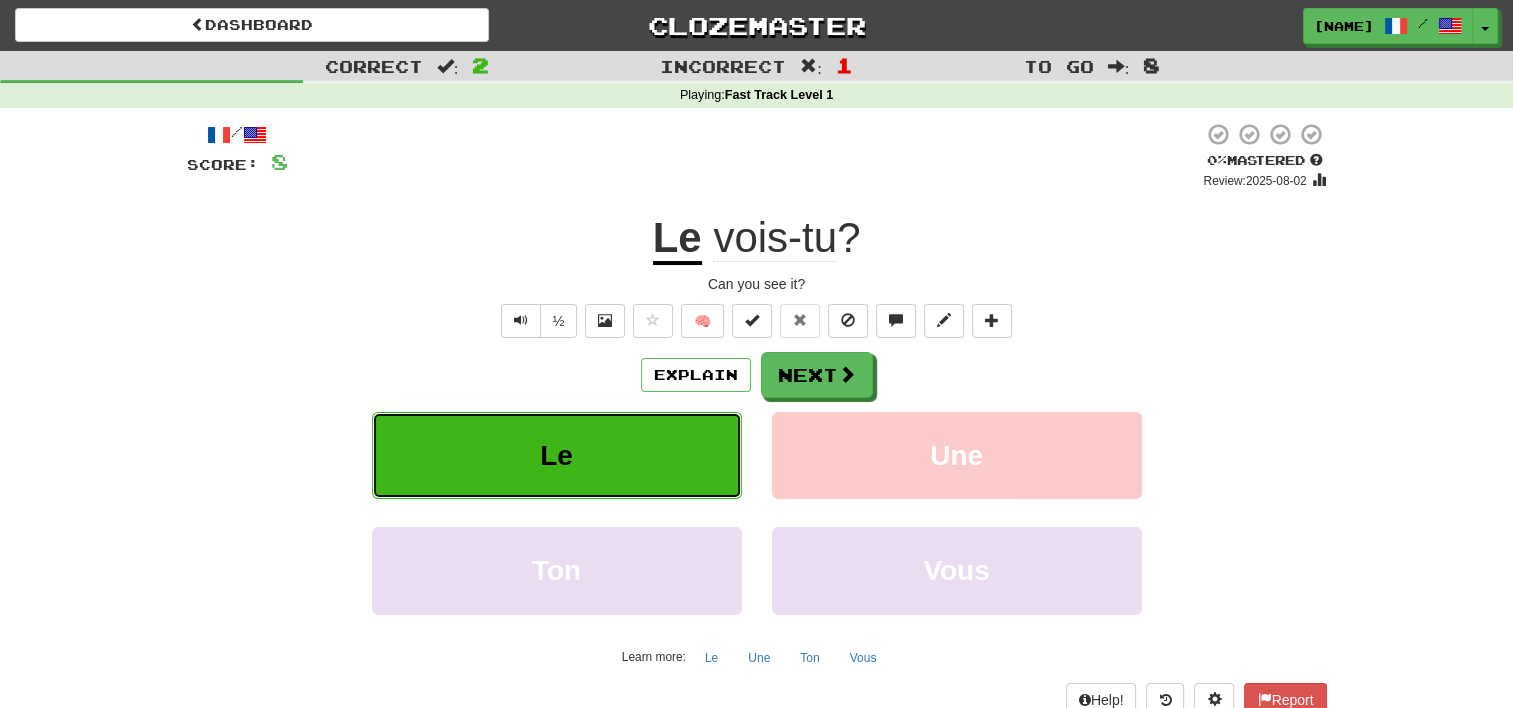 click on "Le" at bounding box center [557, 455] 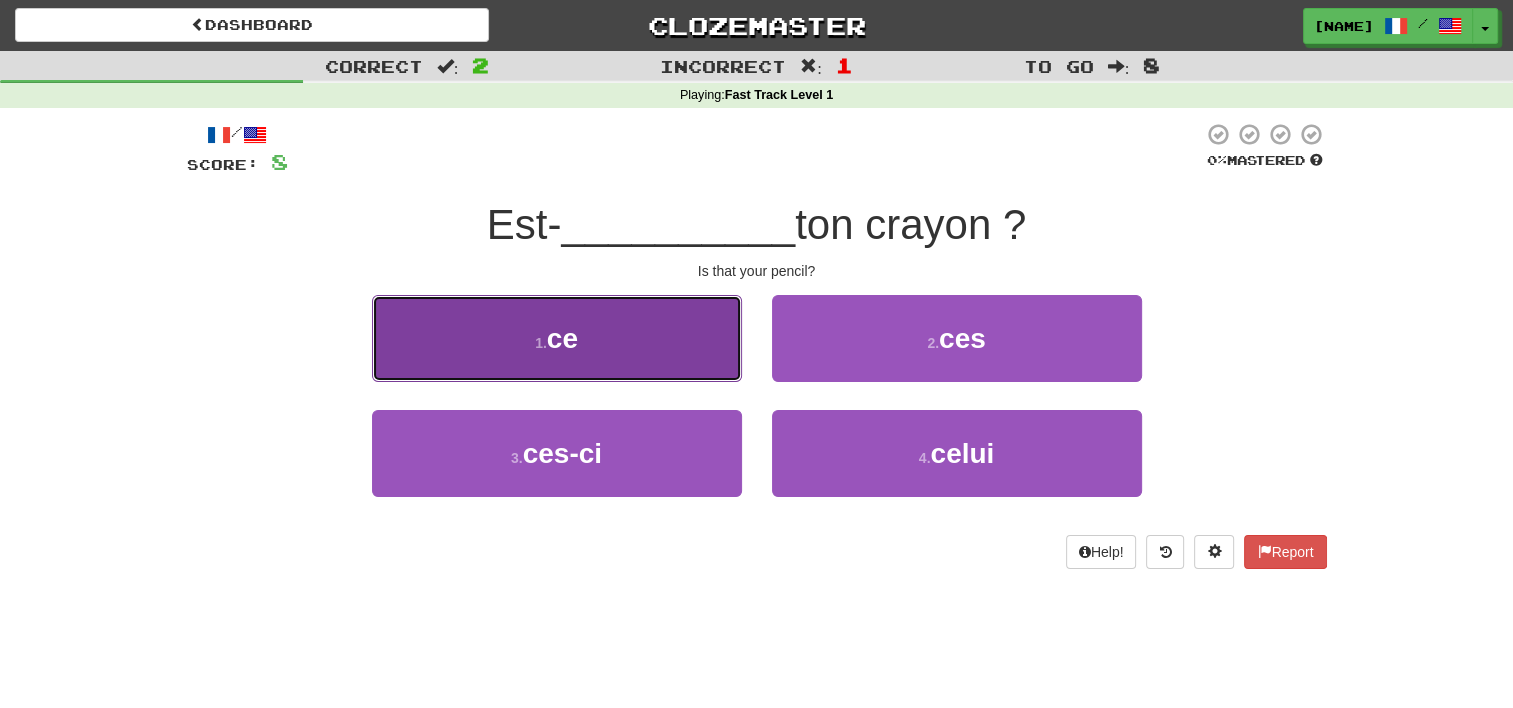 click on "1 .  ce" at bounding box center (557, 338) 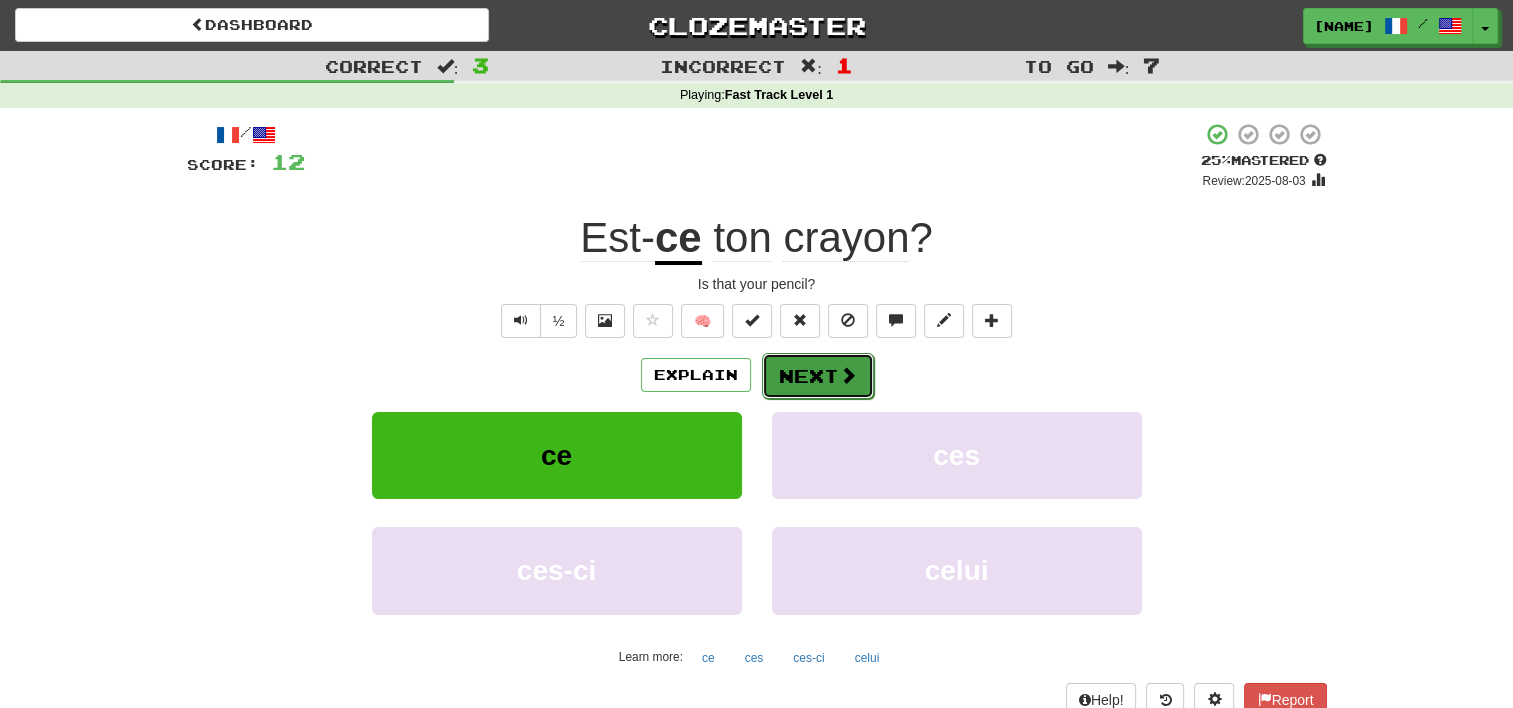 click on "Next" at bounding box center [818, 376] 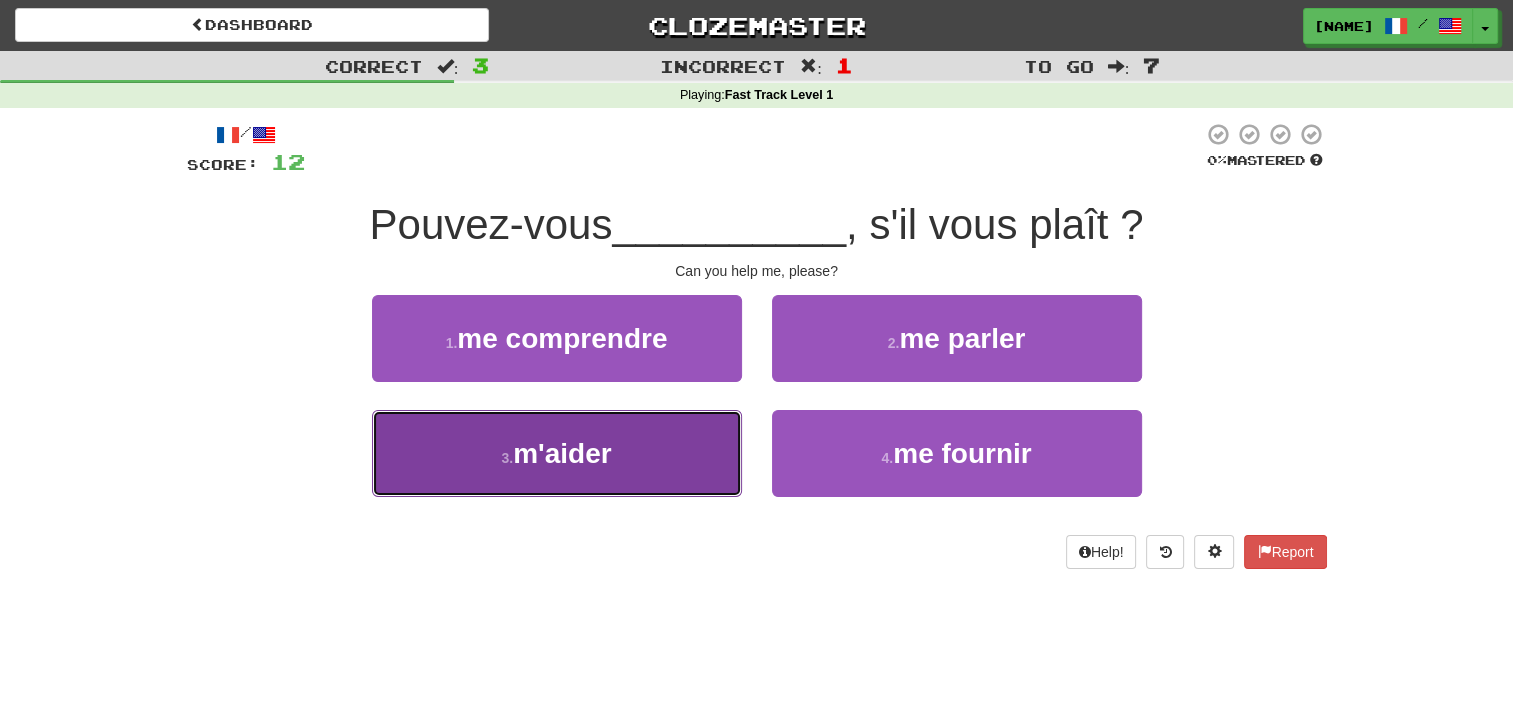 click on "m'aider" at bounding box center [562, 453] 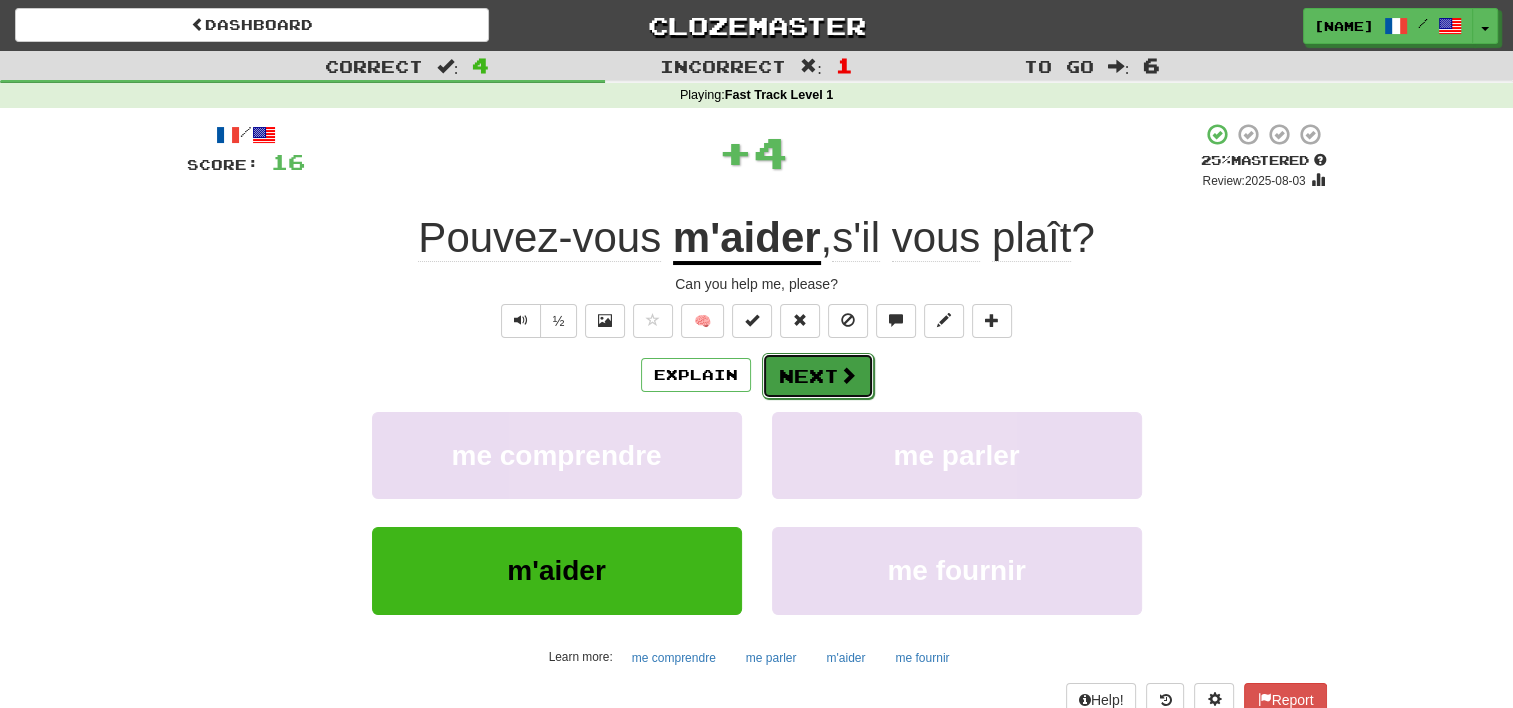 click on "Next" at bounding box center (818, 376) 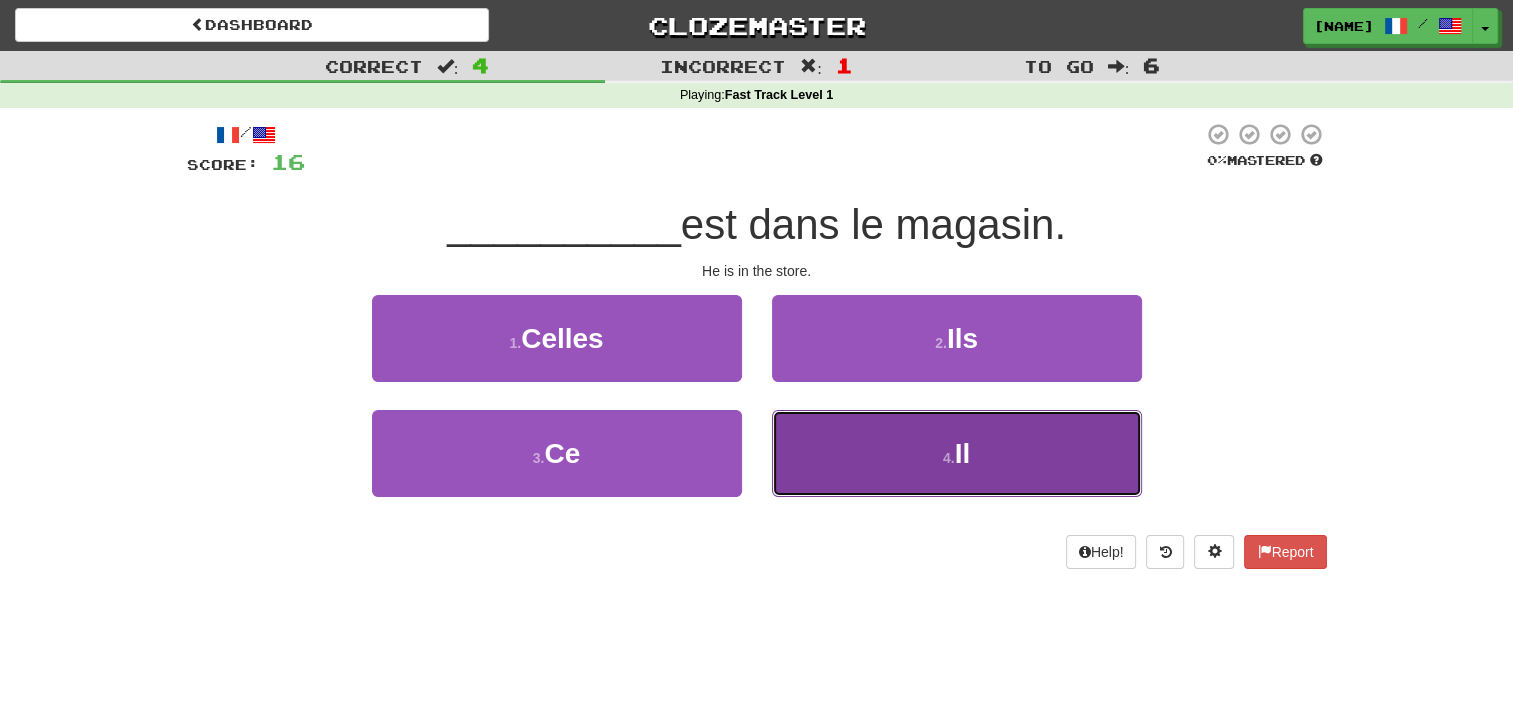 click on "4 .  Il" at bounding box center (957, 453) 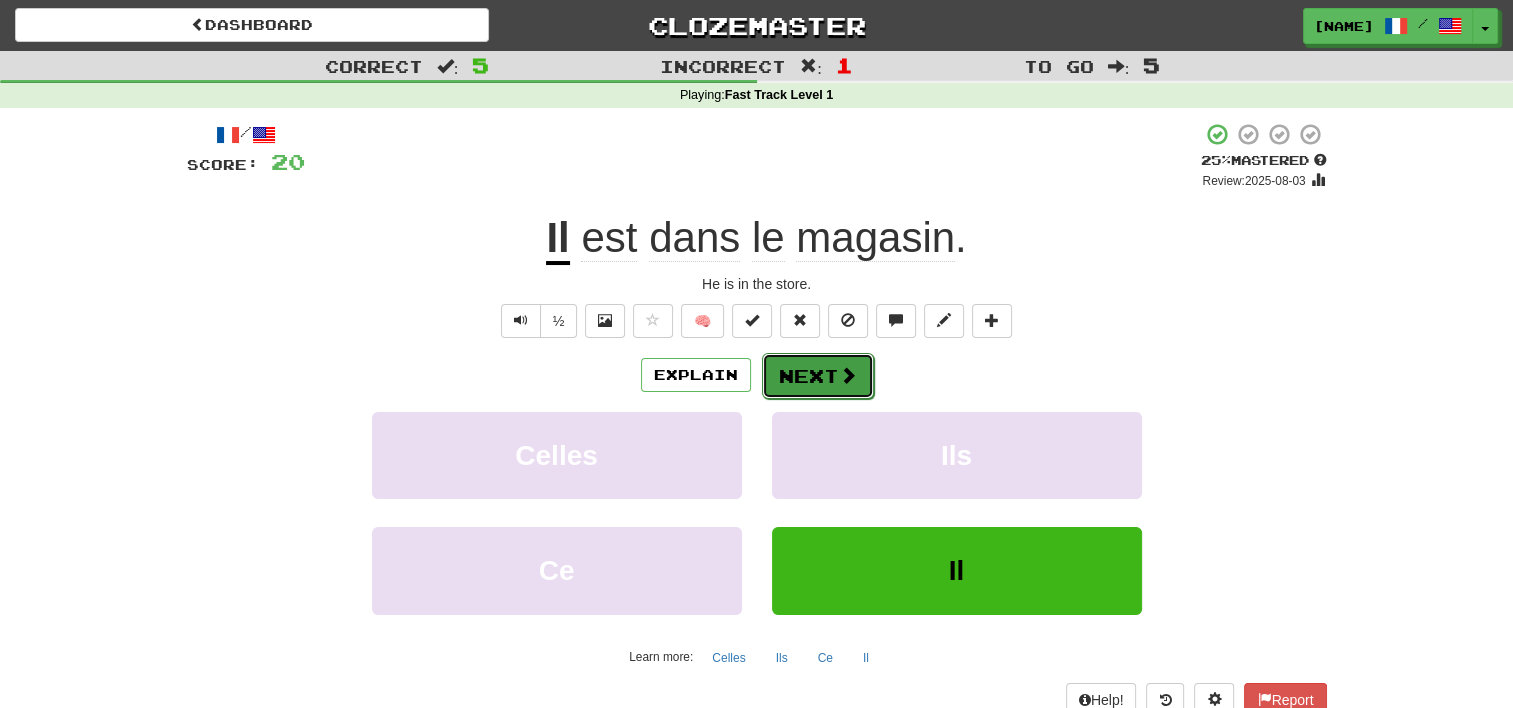 click at bounding box center (848, 375) 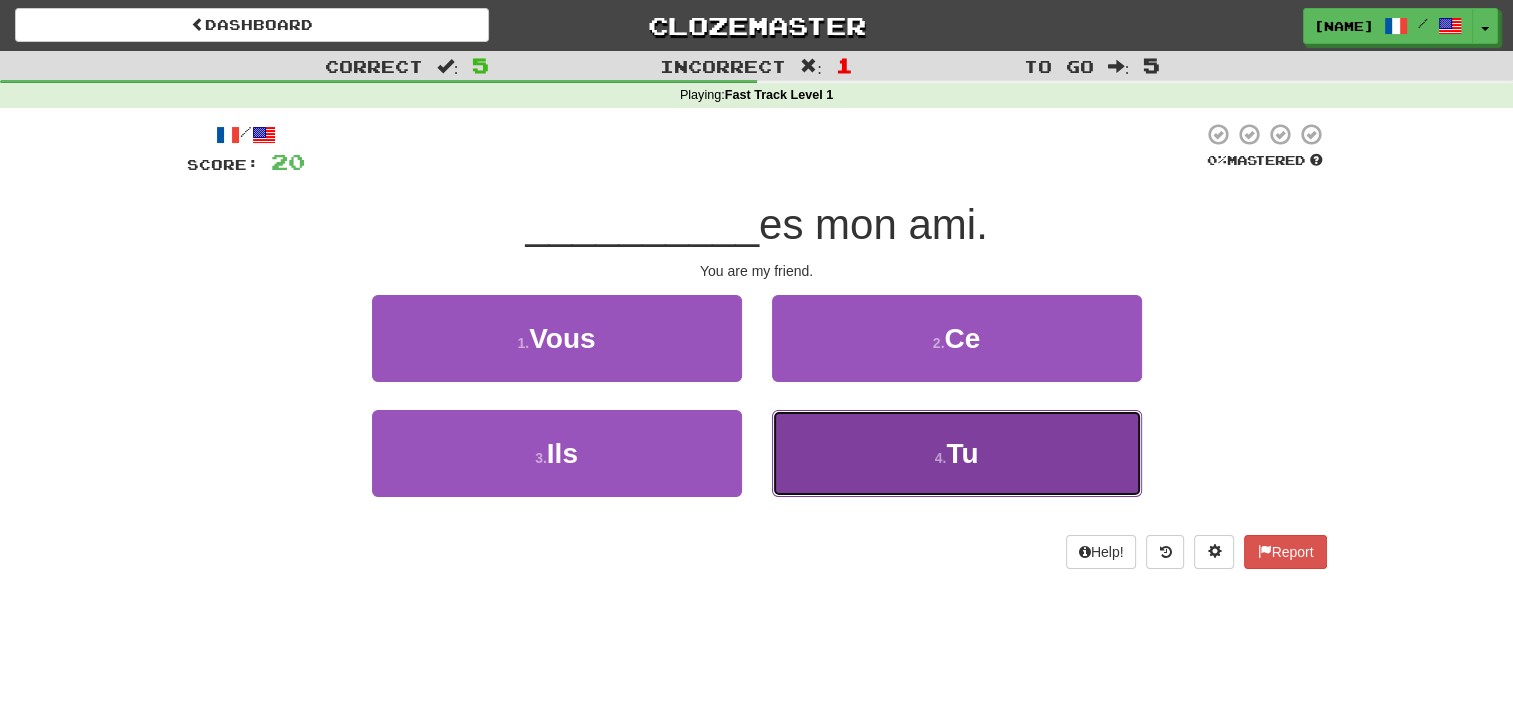 click on "4 .  Tu" at bounding box center (957, 453) 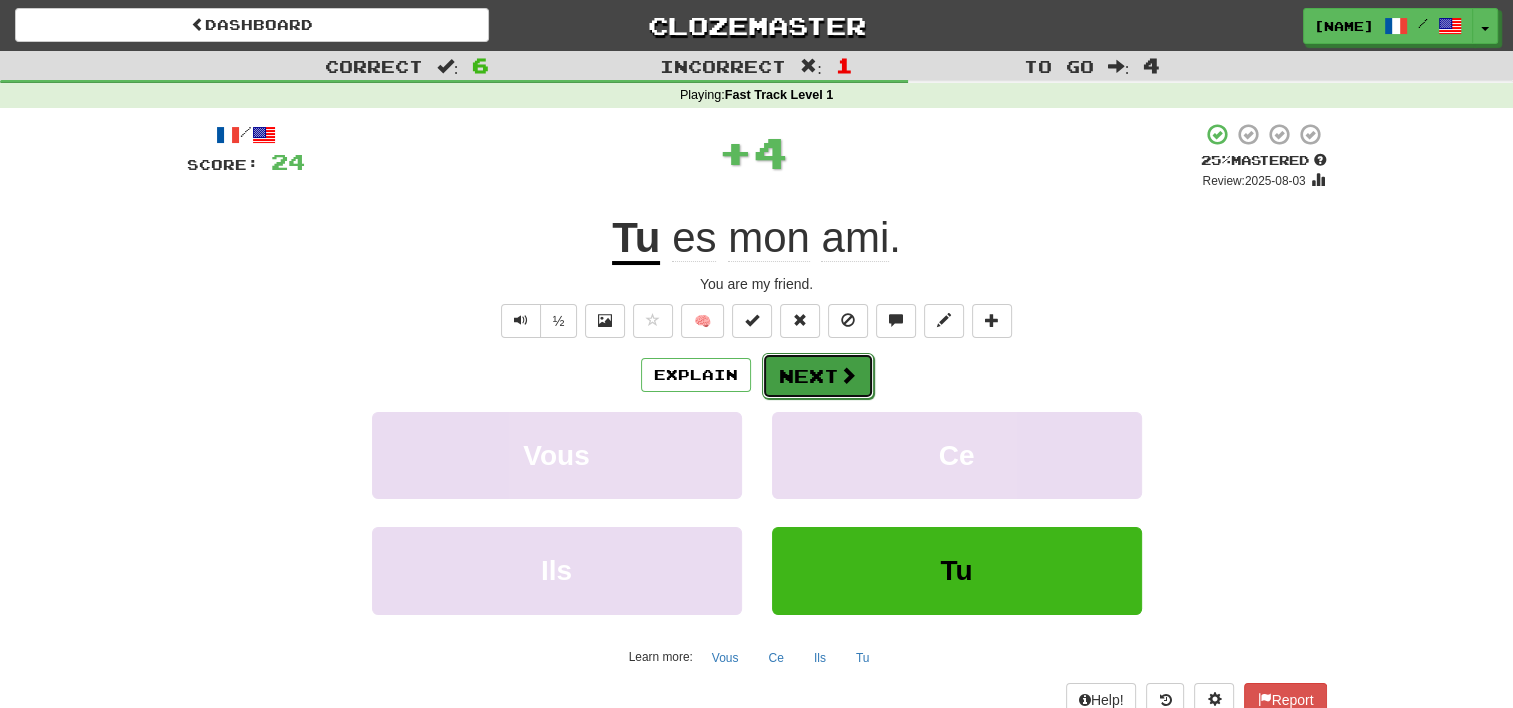 click on "Next" at bounding box center (818, 376) 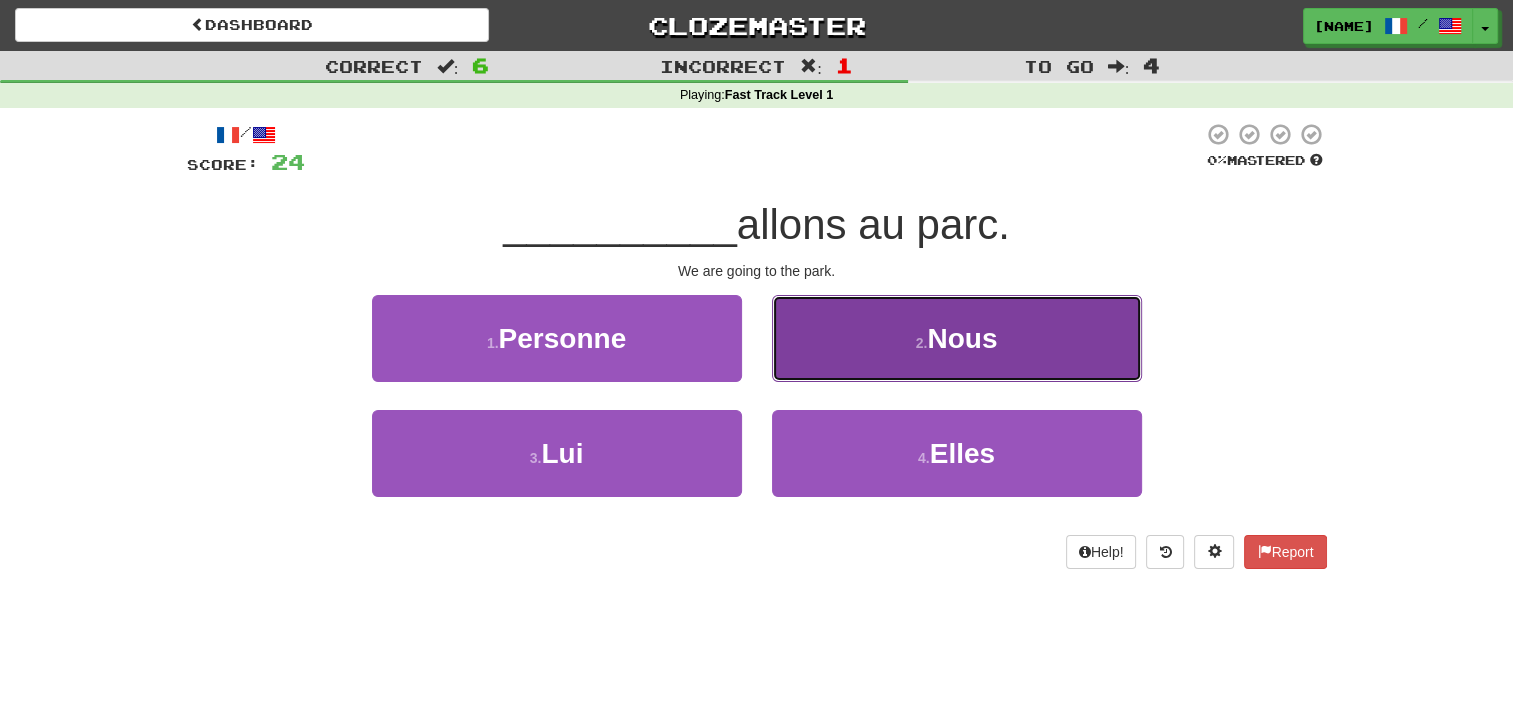 click on "2 .  Nous" at bounding box center (957, 338) 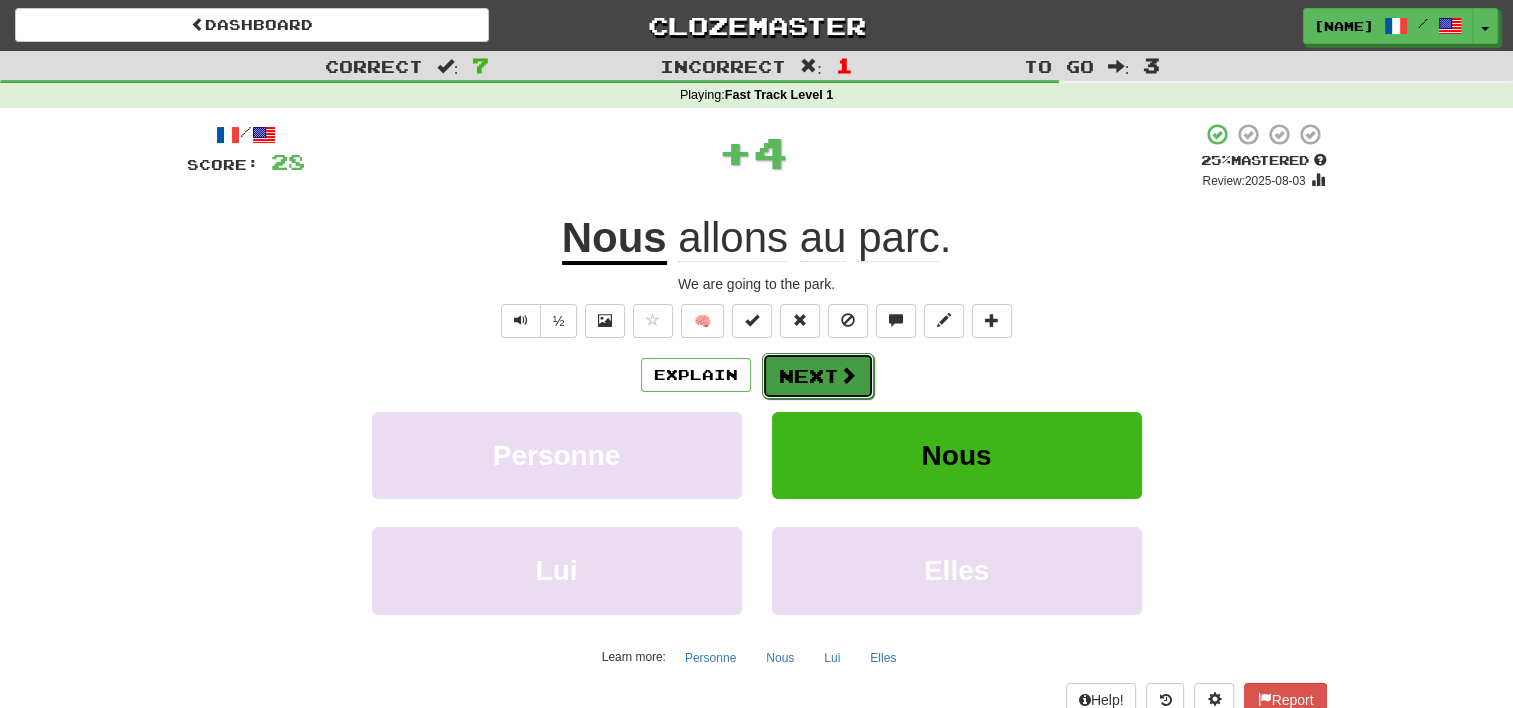 click on "Next" at bounding box center (818, 376) 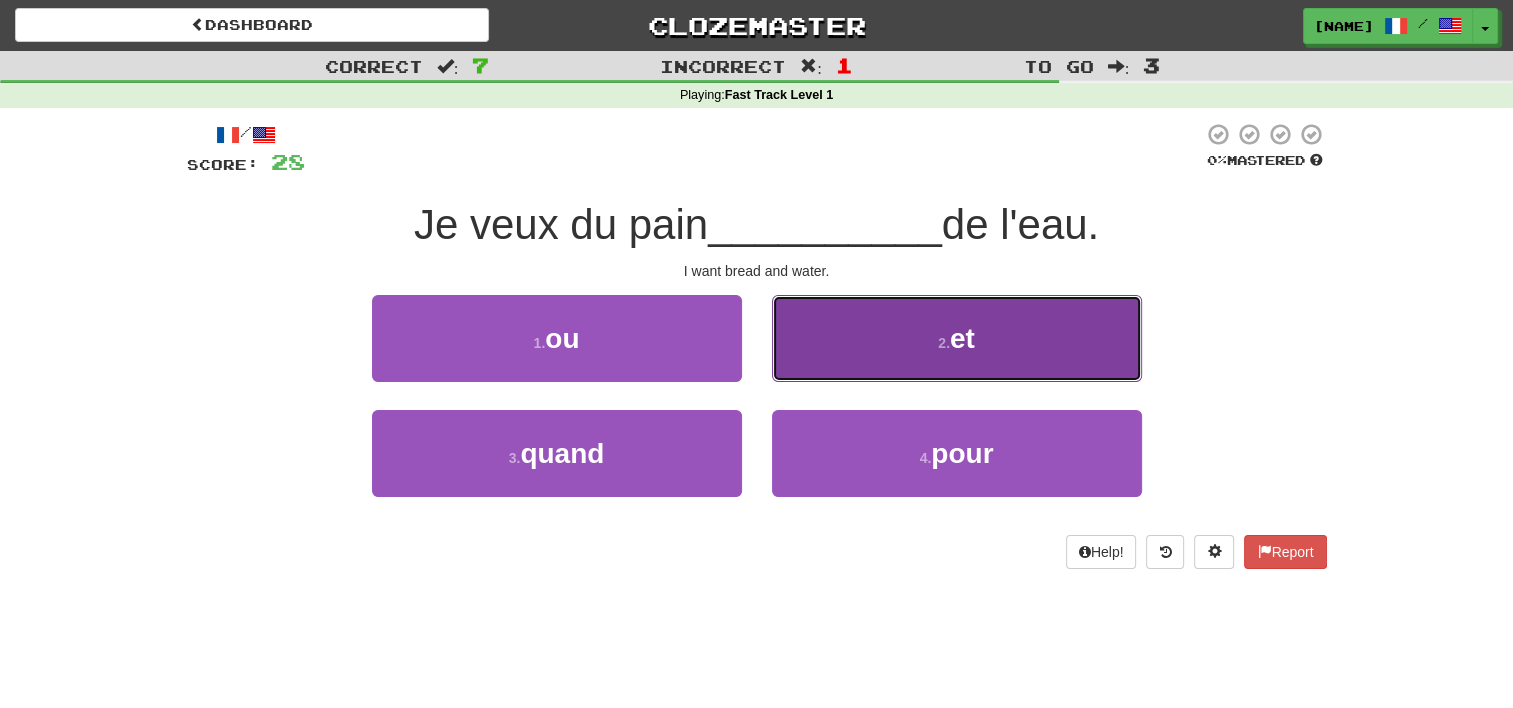 click on "2 .  et" at bounding box center [957, 338] 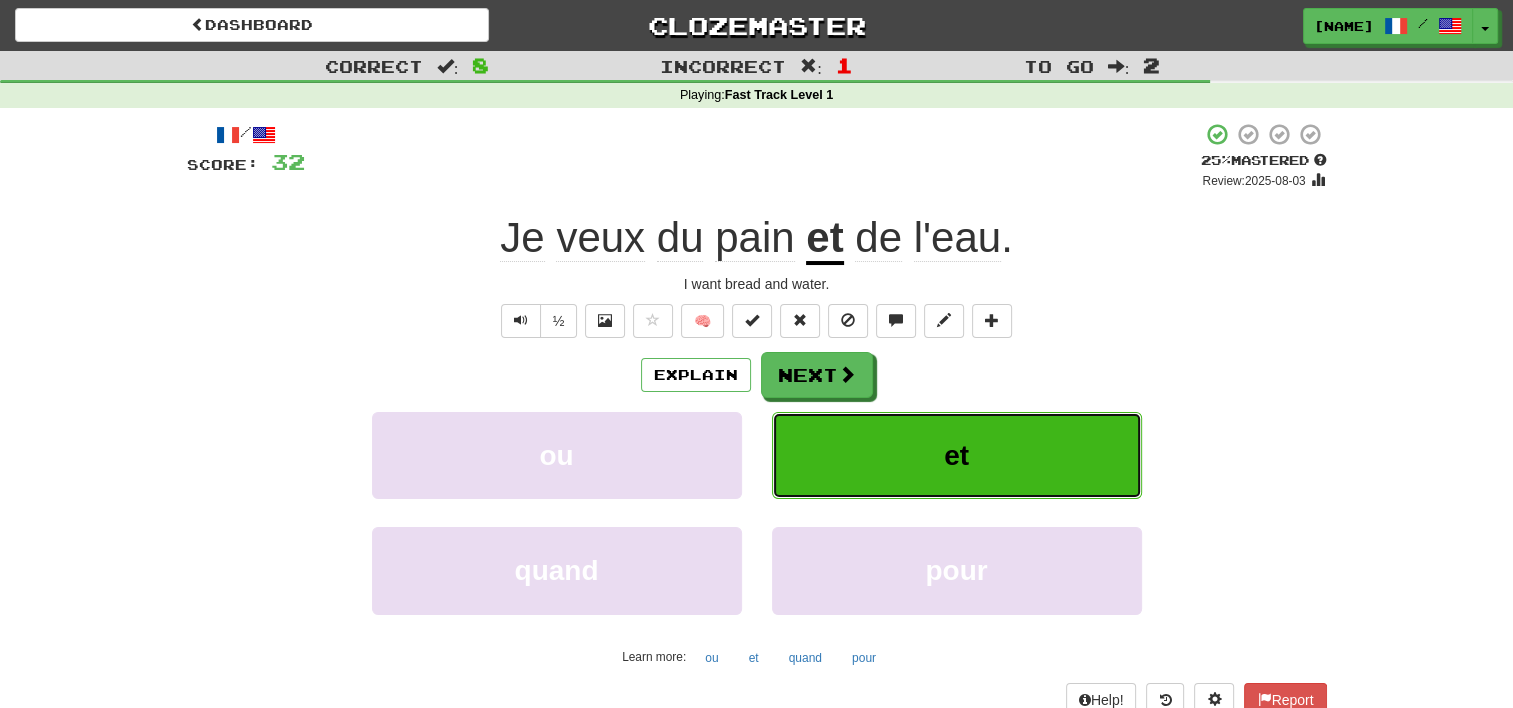 click on "et" at bounding box center [957, 455] 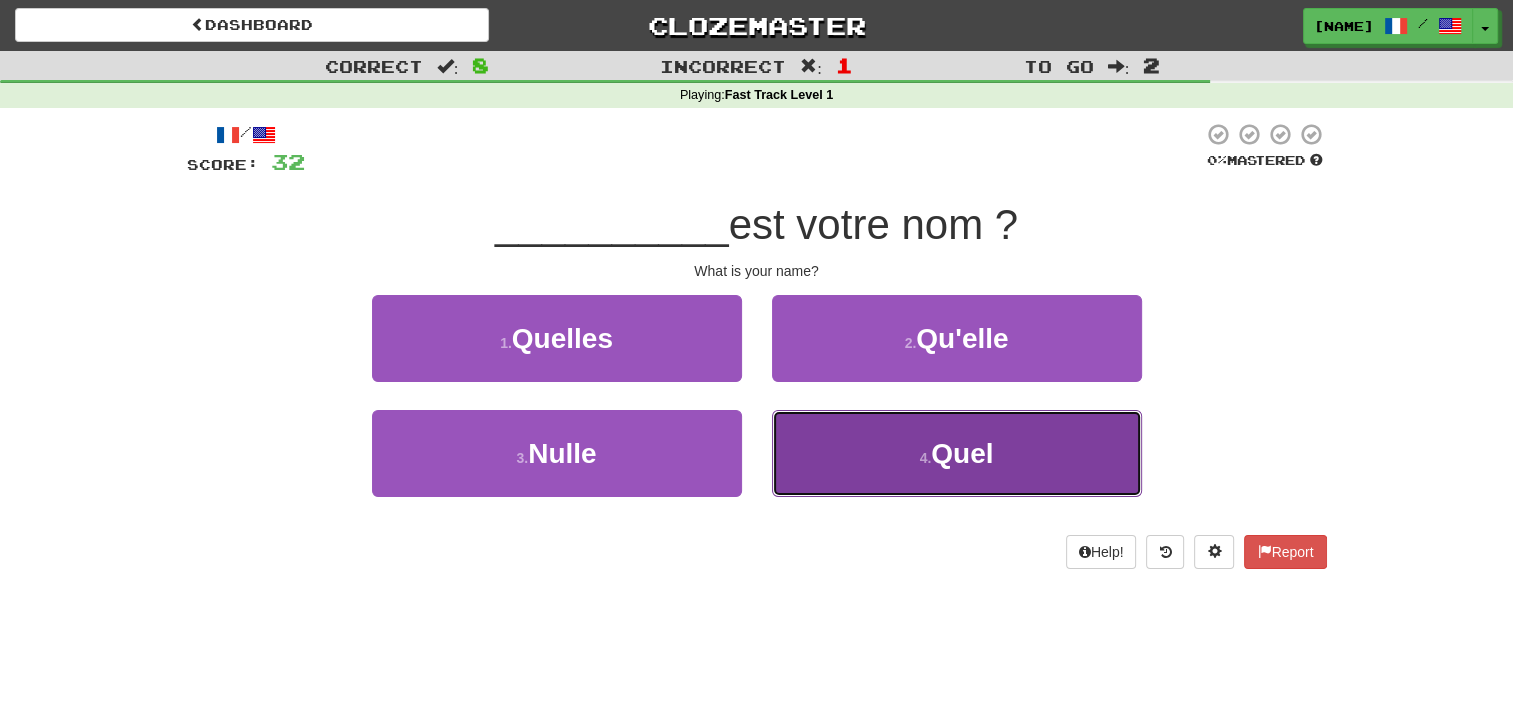 click on "4 .  Quel" at bounding box center [957, 453] 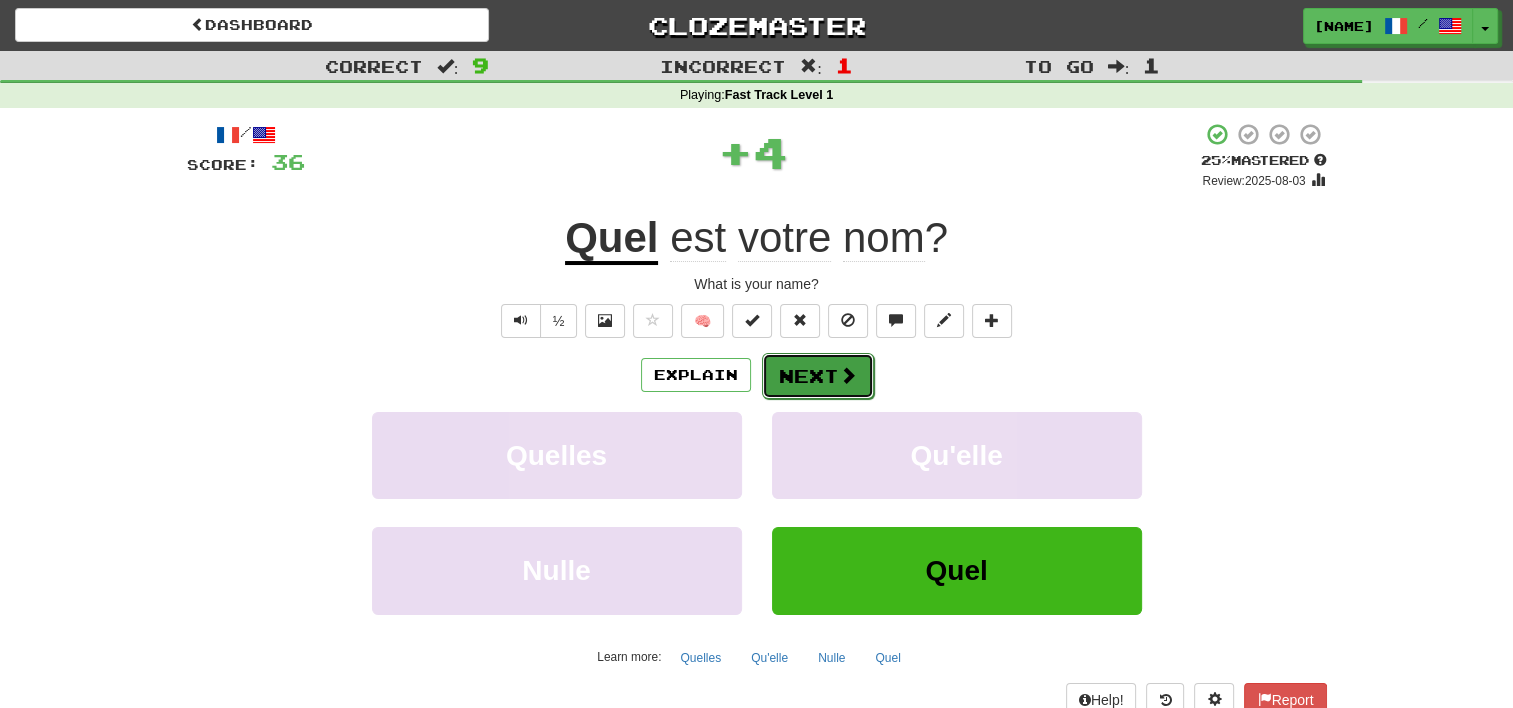 click on "Next" at bounding box center (818, 376) 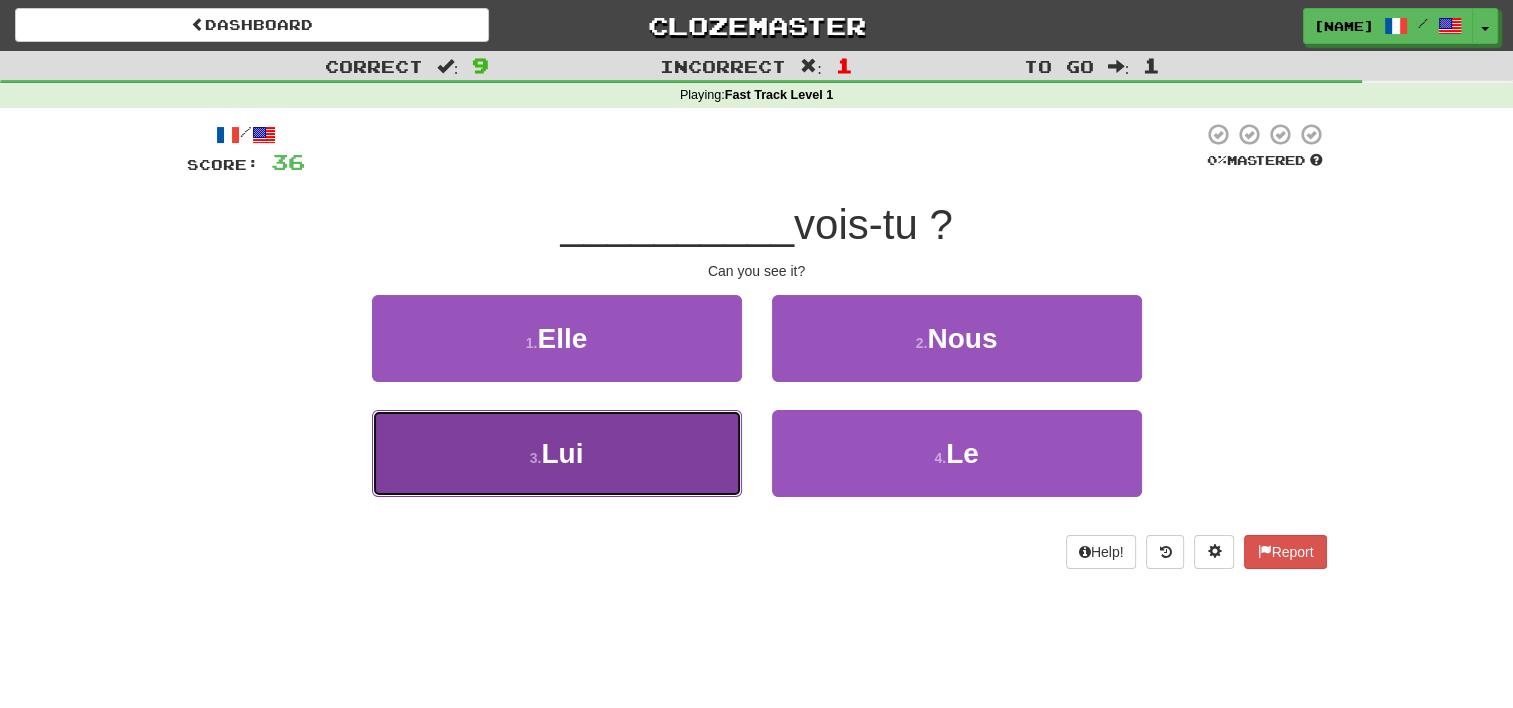 click on "3 .  Lui" at bounding box center [557, 453] 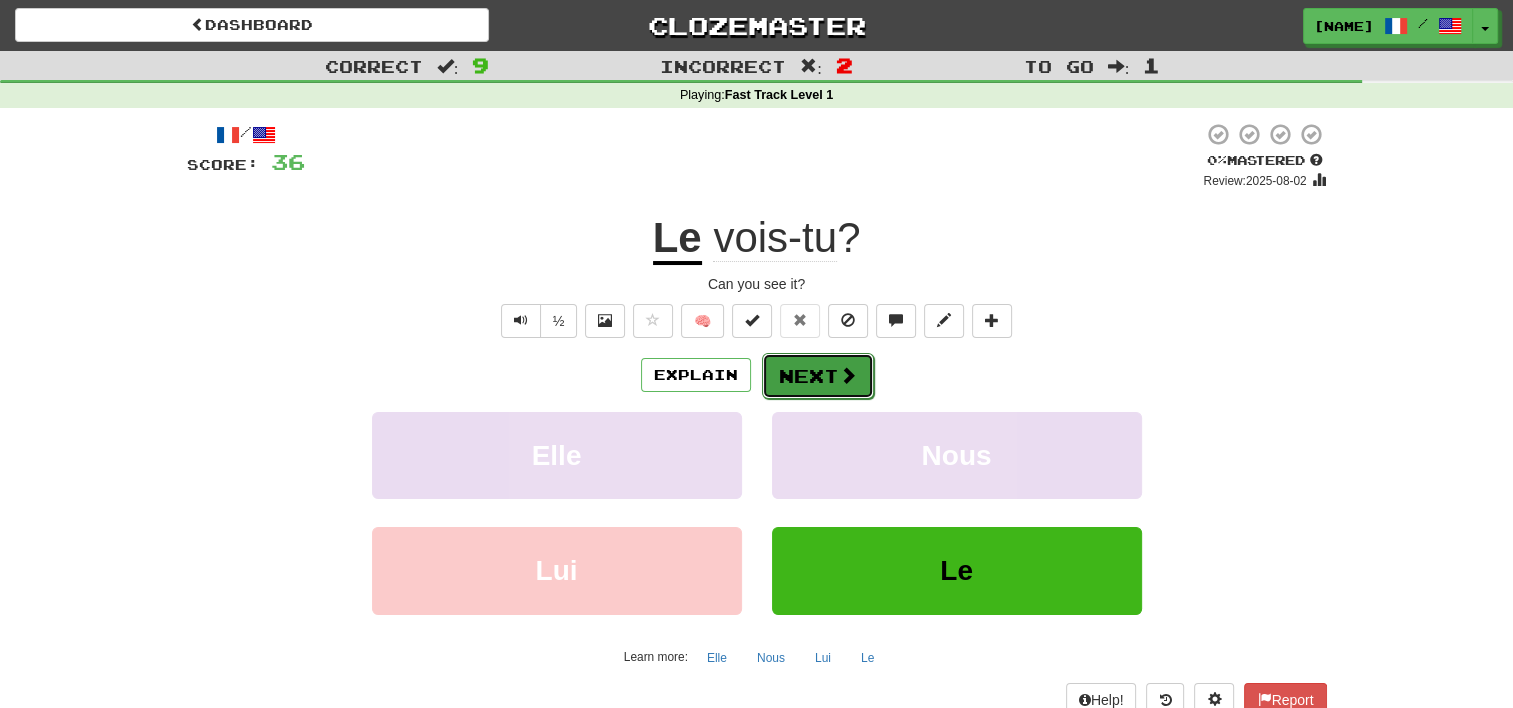 click on "Next" at bounding box center [818, 376] 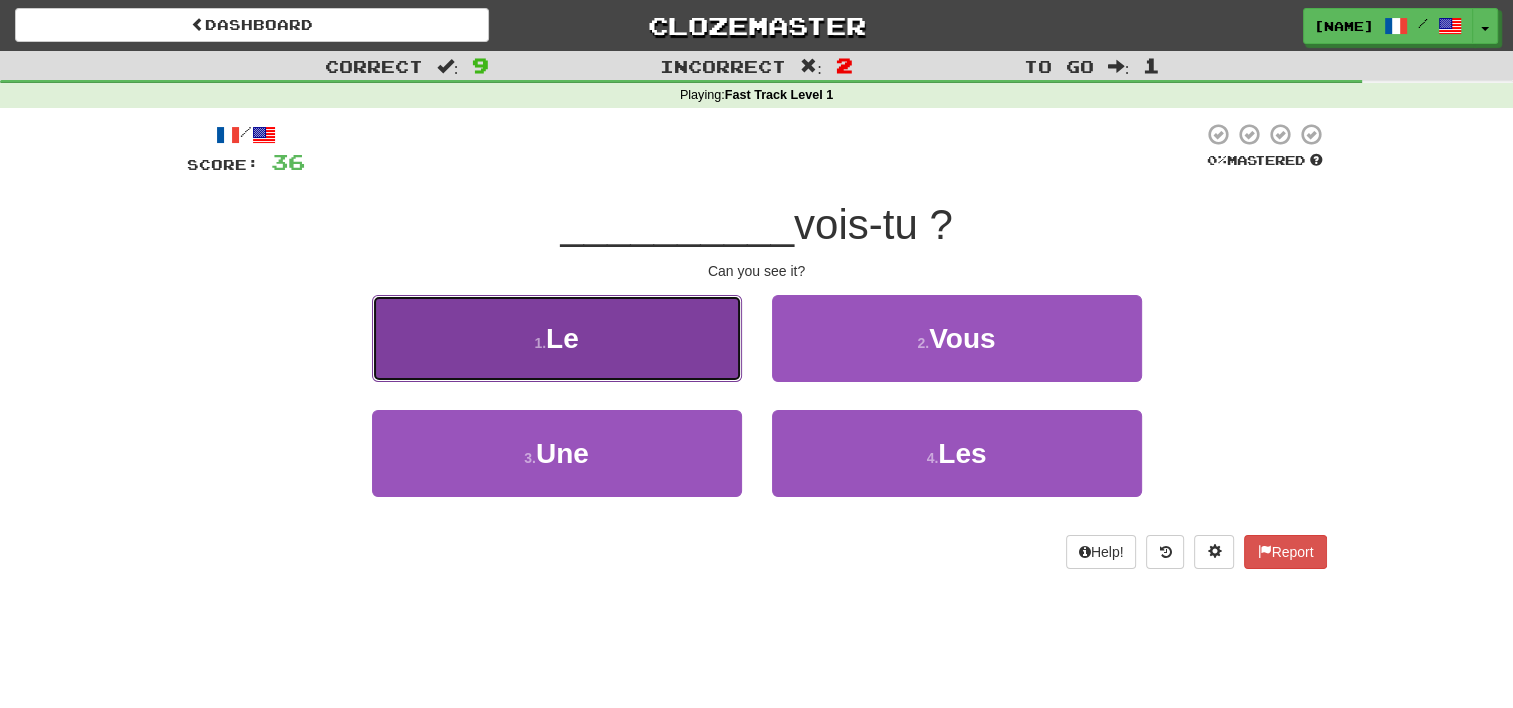 click on "1 .  Le" at bounding box center [557, 338] 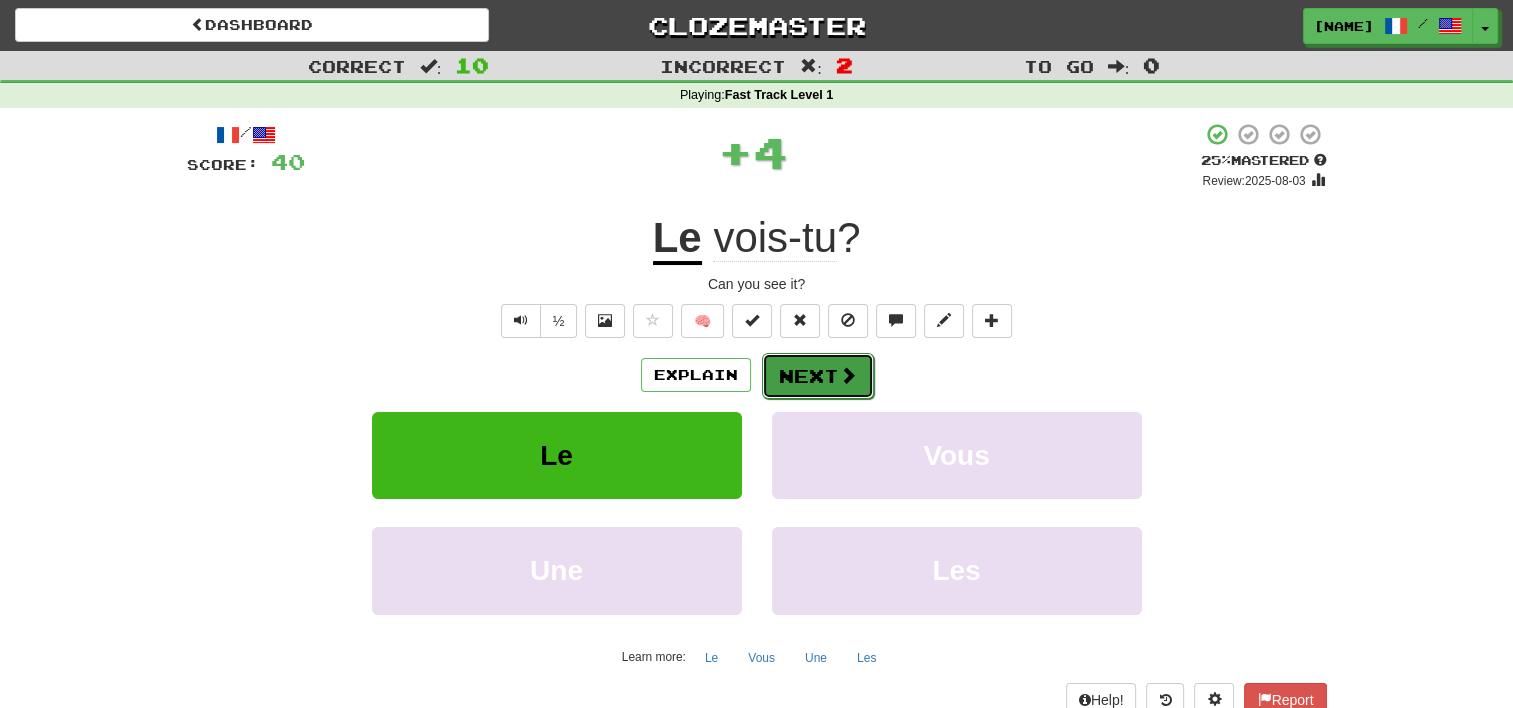 click on "Next" at bounding box center [818, 376] 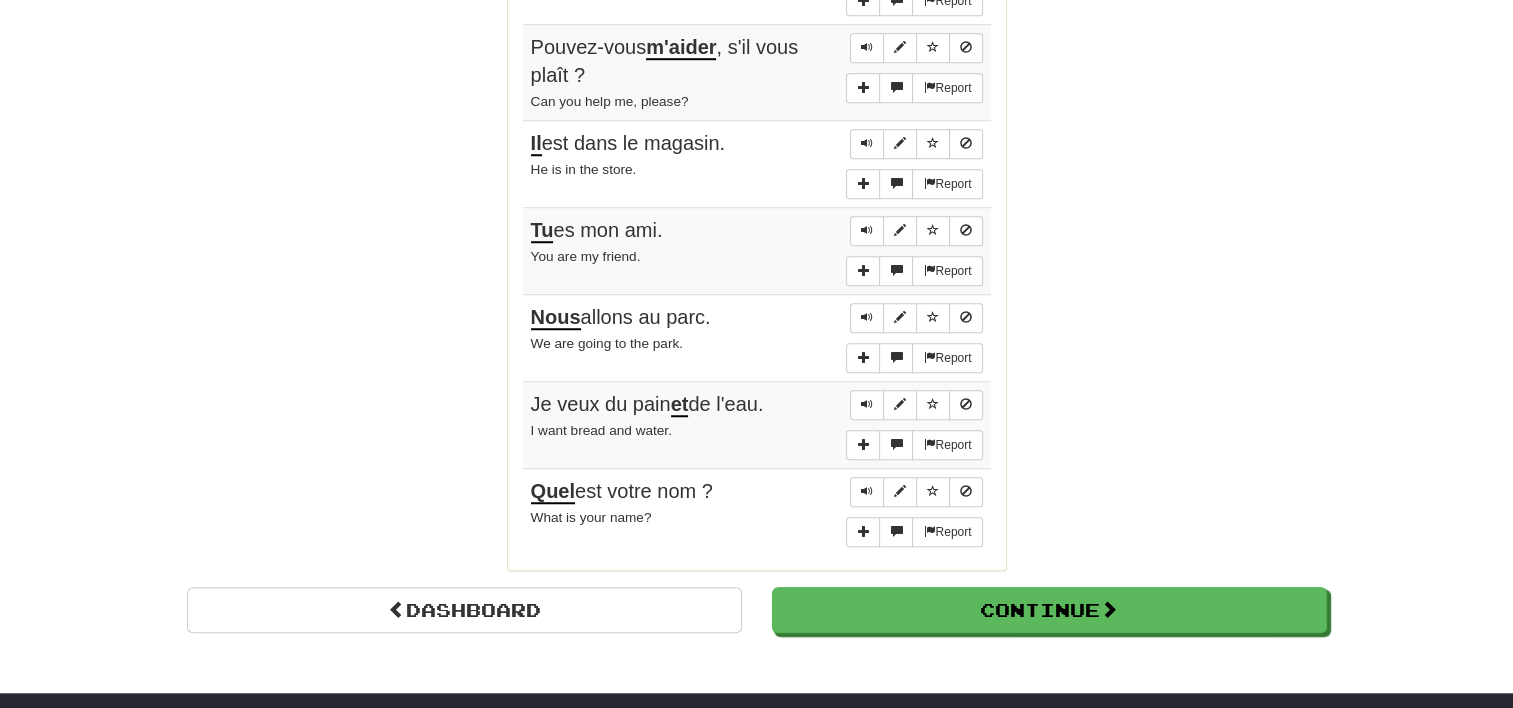 scroll, scrollTop: 1520, scrollLeft: 0, axis: vertical 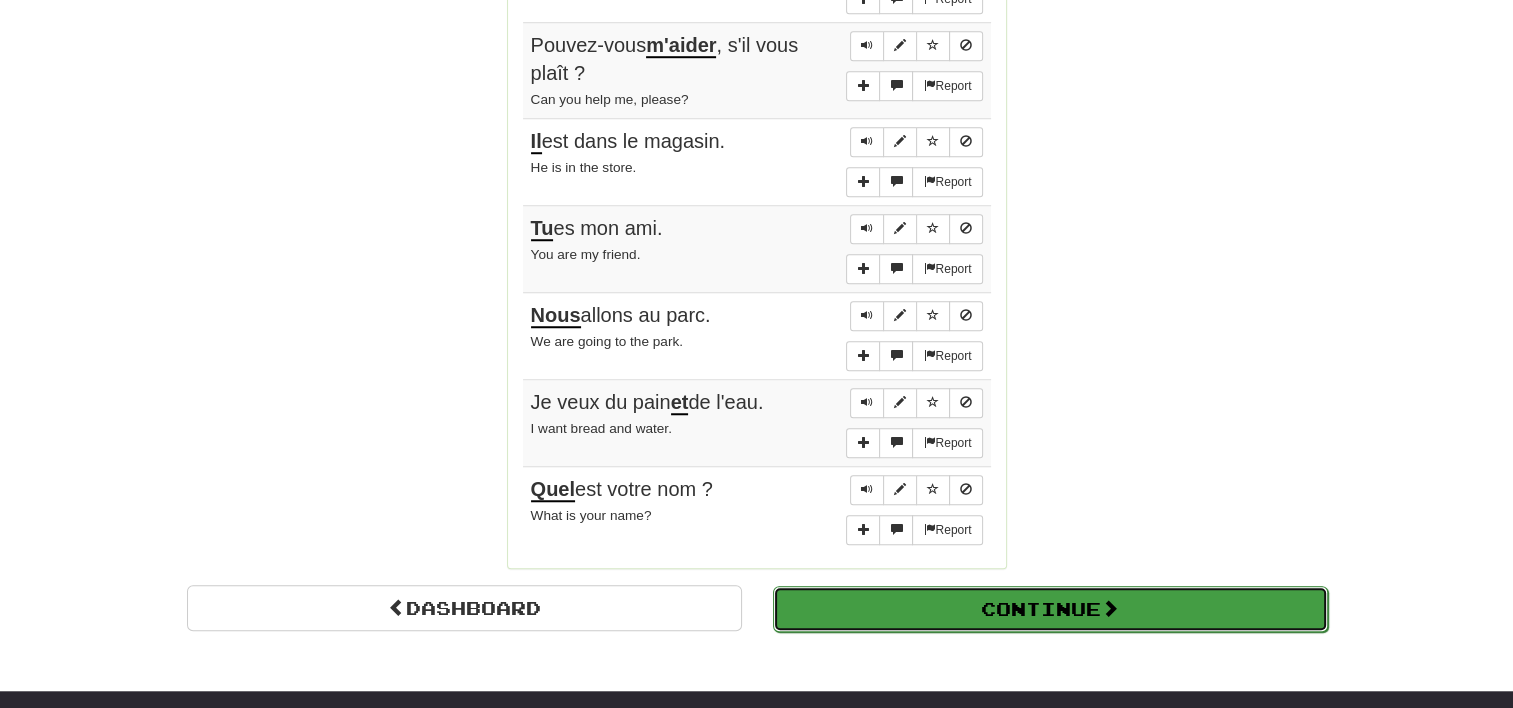 click on "Continue" at bounding box center (1050, 609) 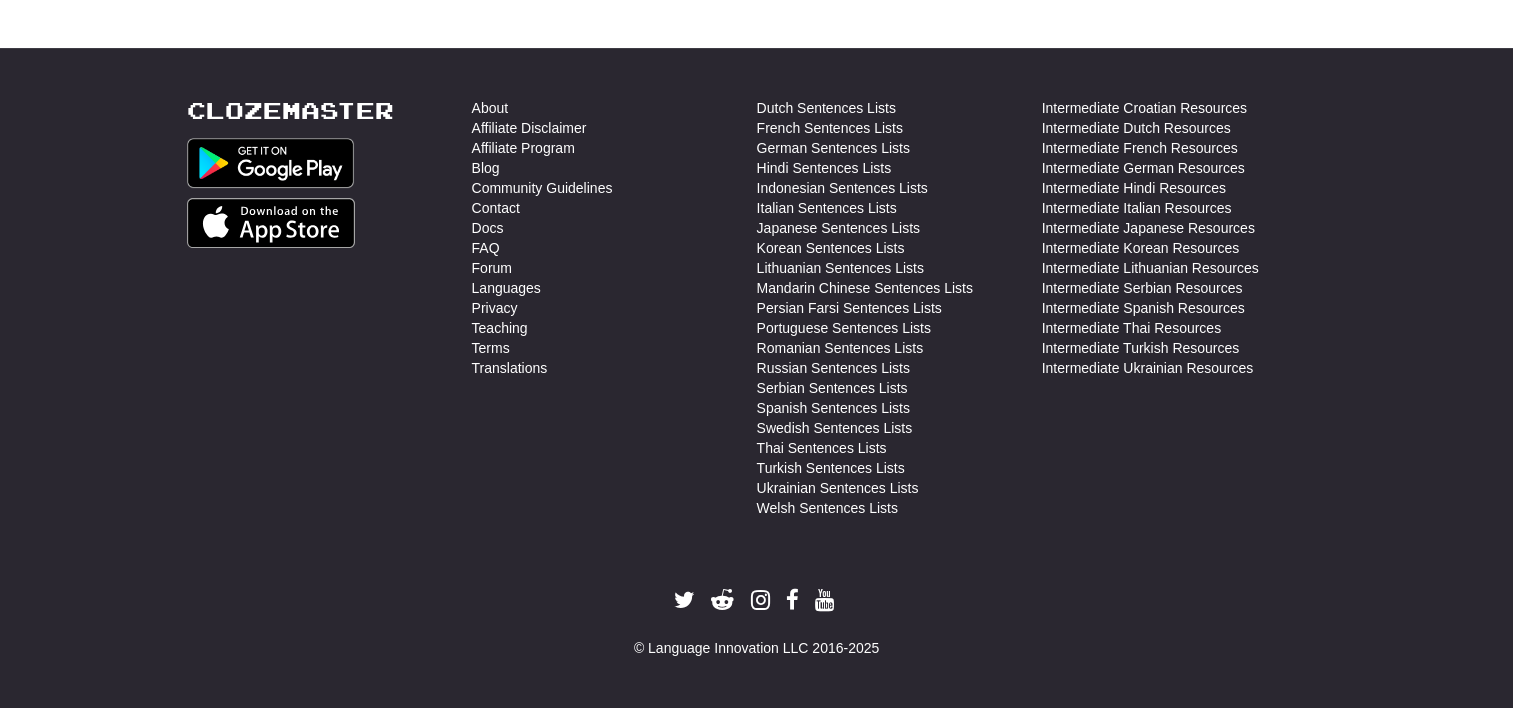 scroll, scrollTop: 710, scrollLeft: 0, axis: vertical 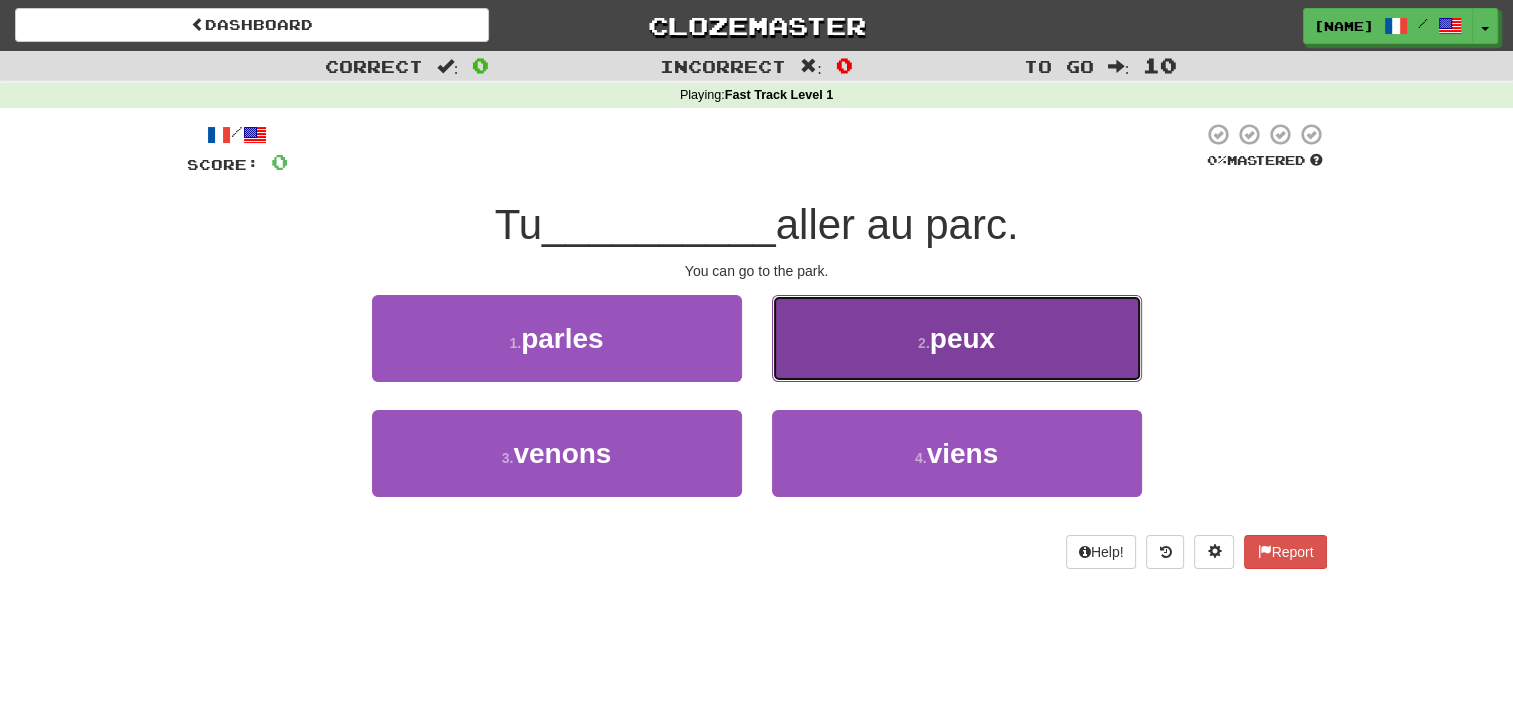 click on "2 .  peux" at bounding box center (957, 338) 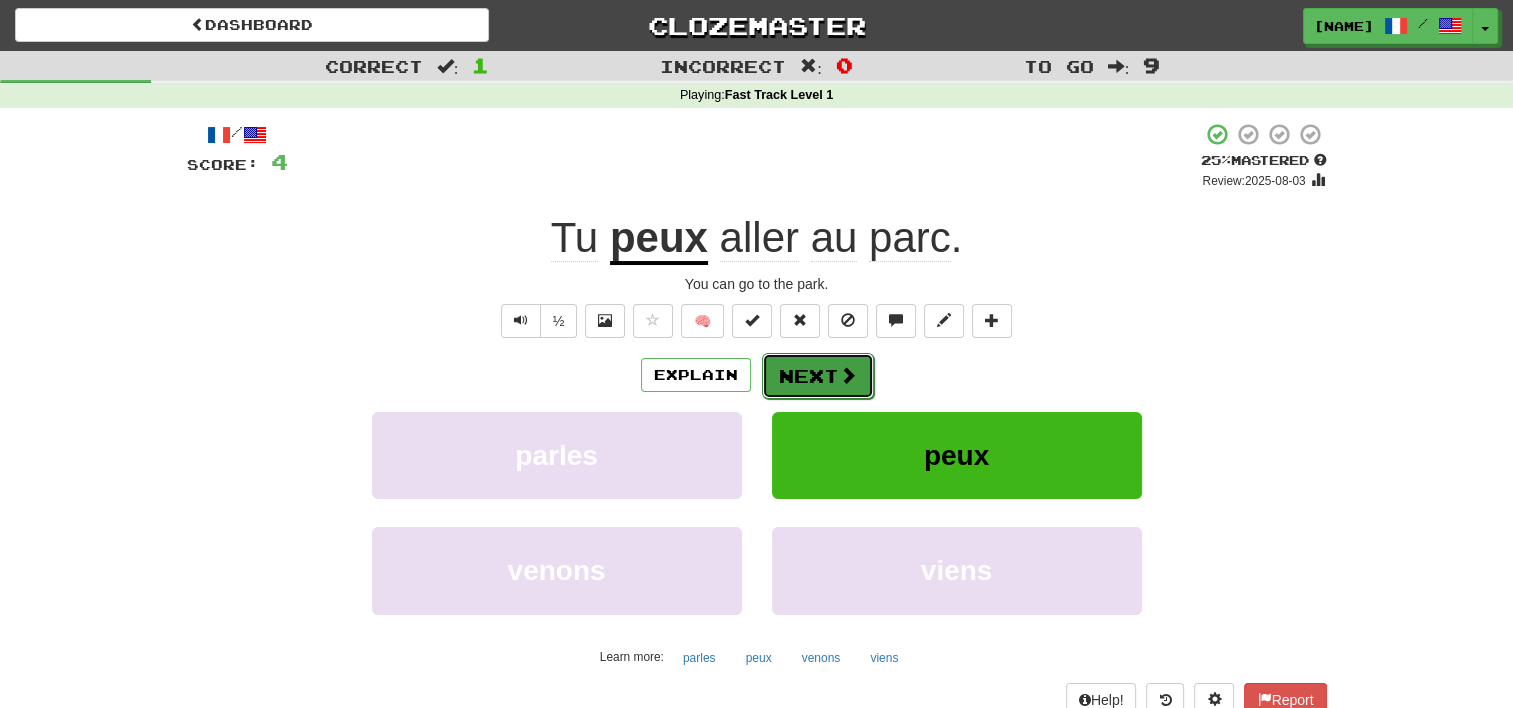 click on "Next" at bounding box center (818, 376) 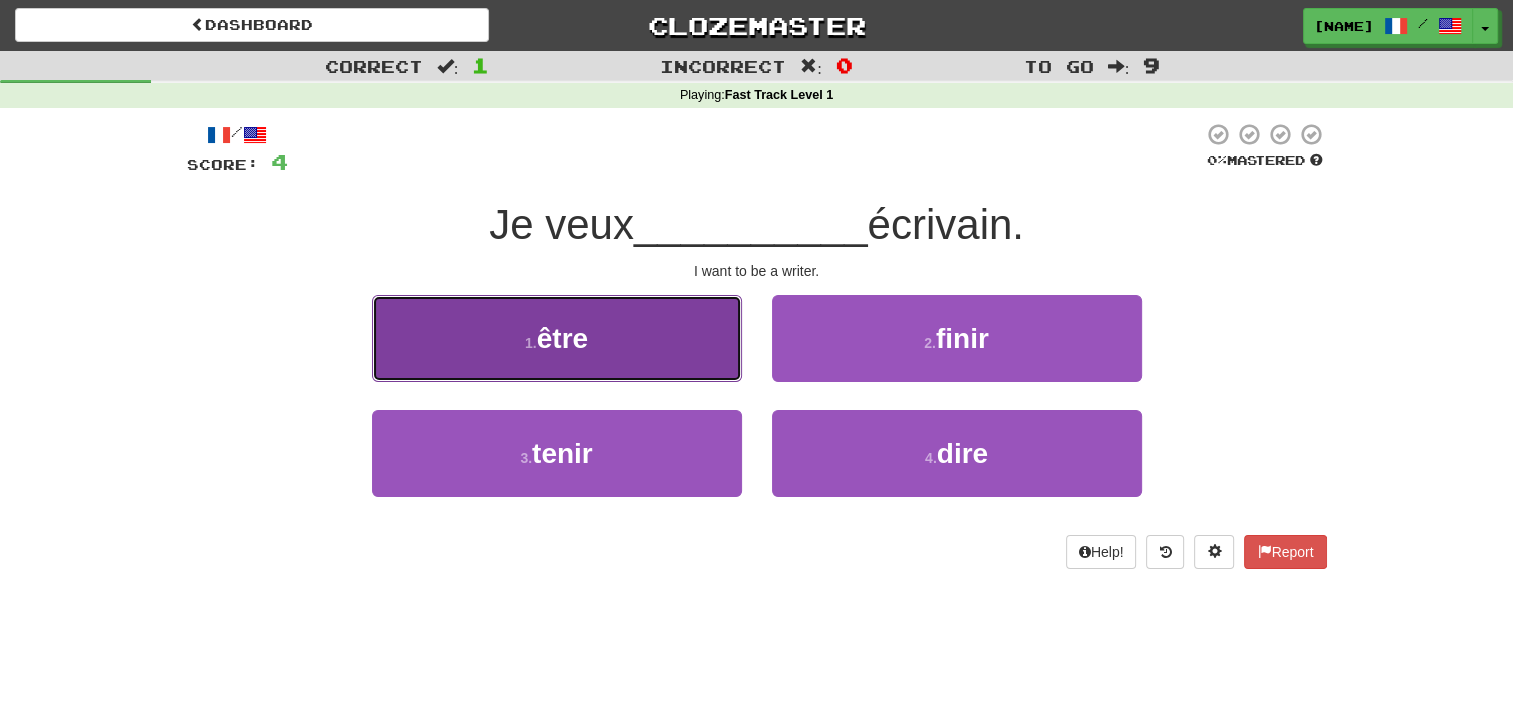 click on "être" at bounding box center [562, 338] 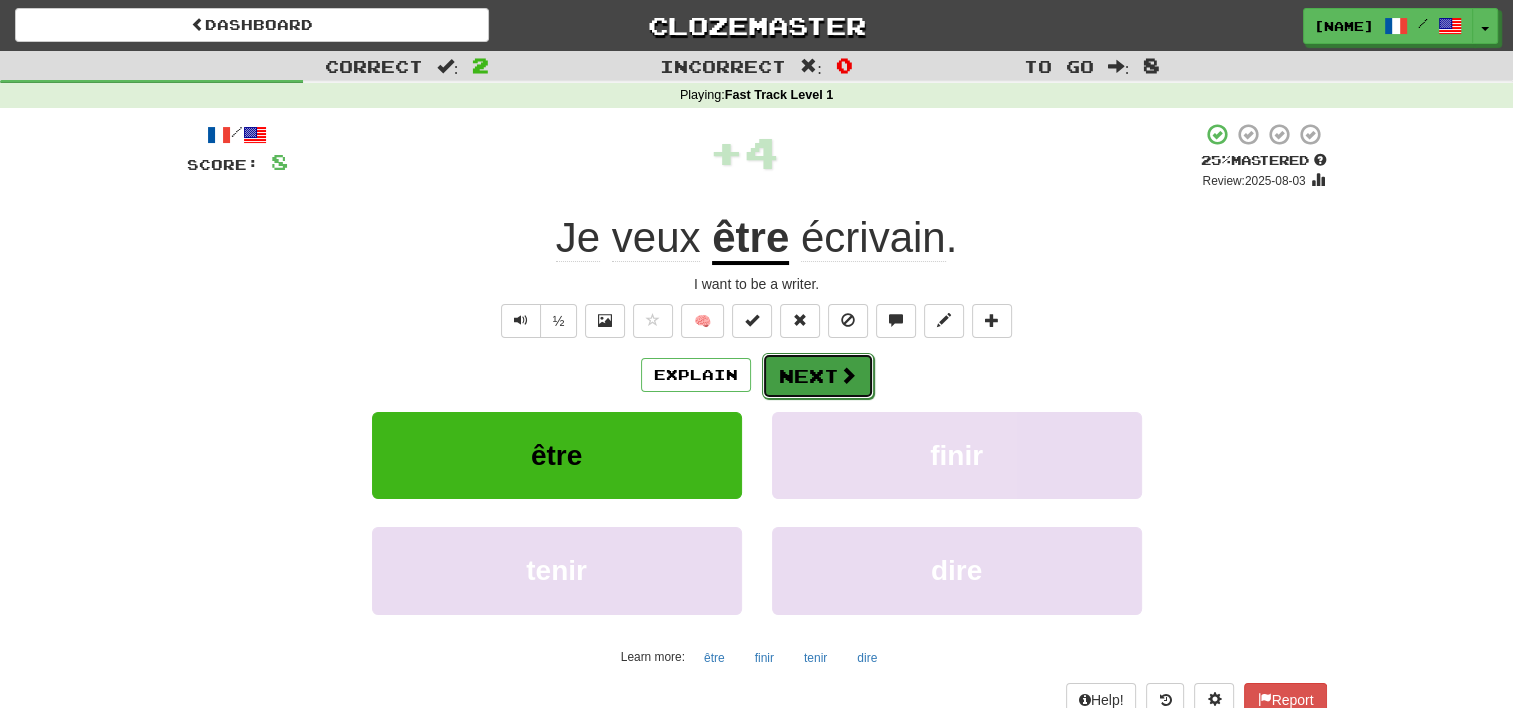click on "Next" at bounding box center (818, 376) 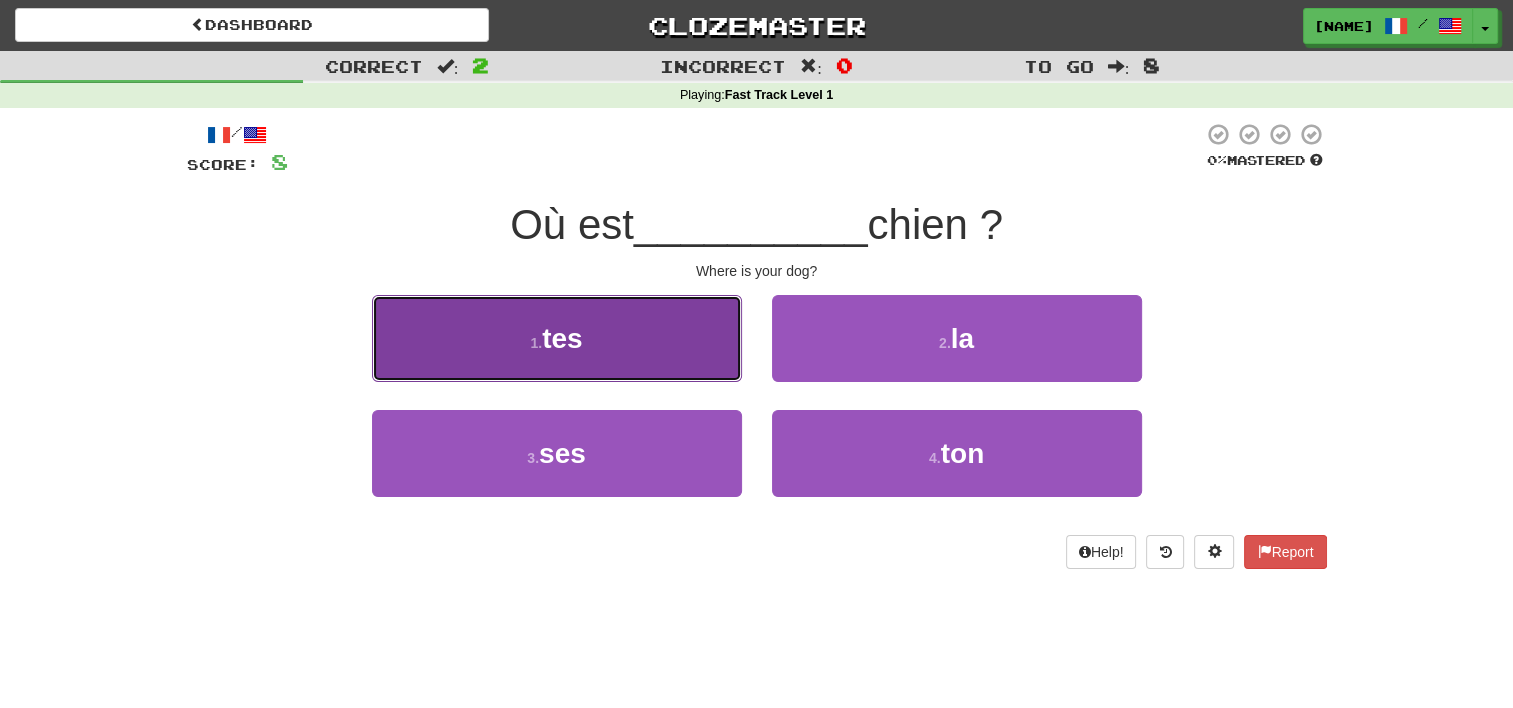 click on "1 .  tes" at bounding box center (557, 338) 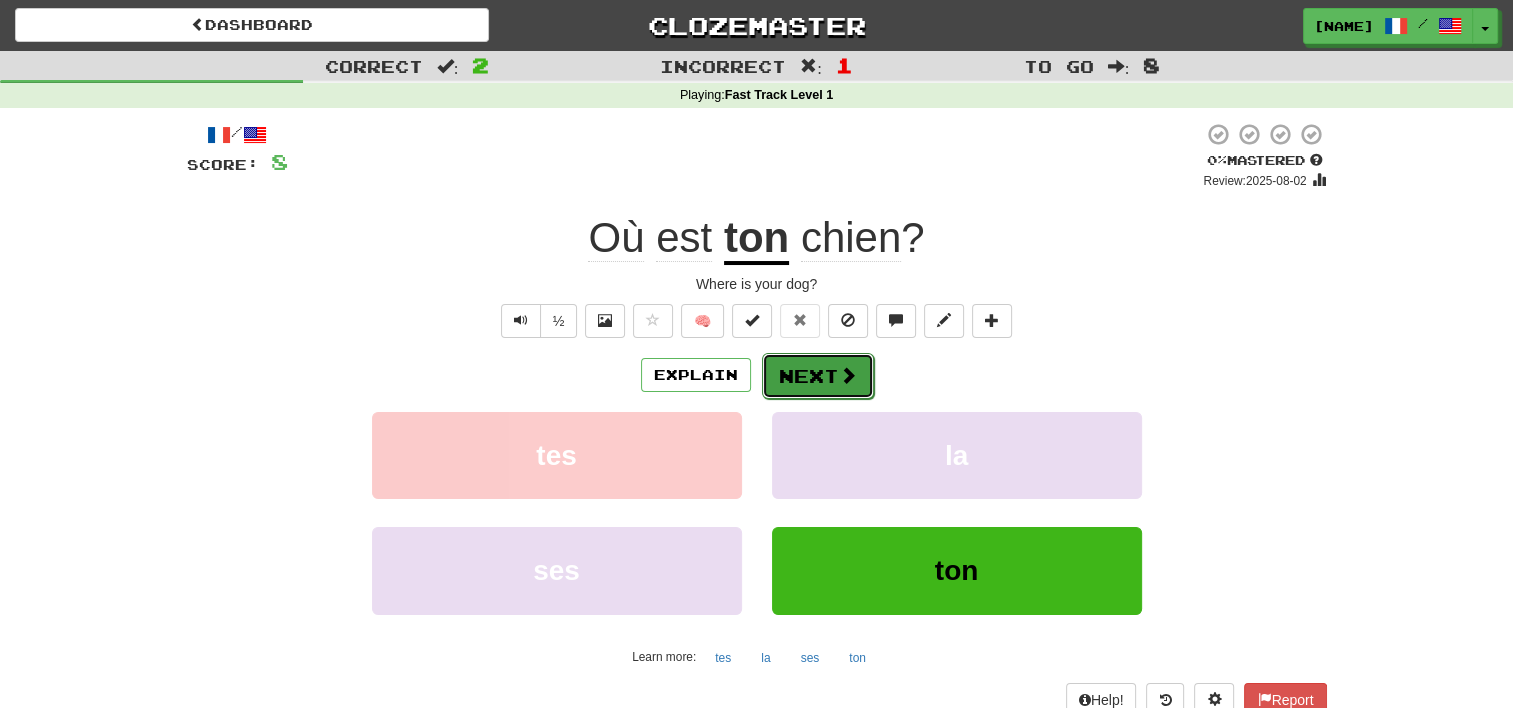 click at bounding box center [848, 375] 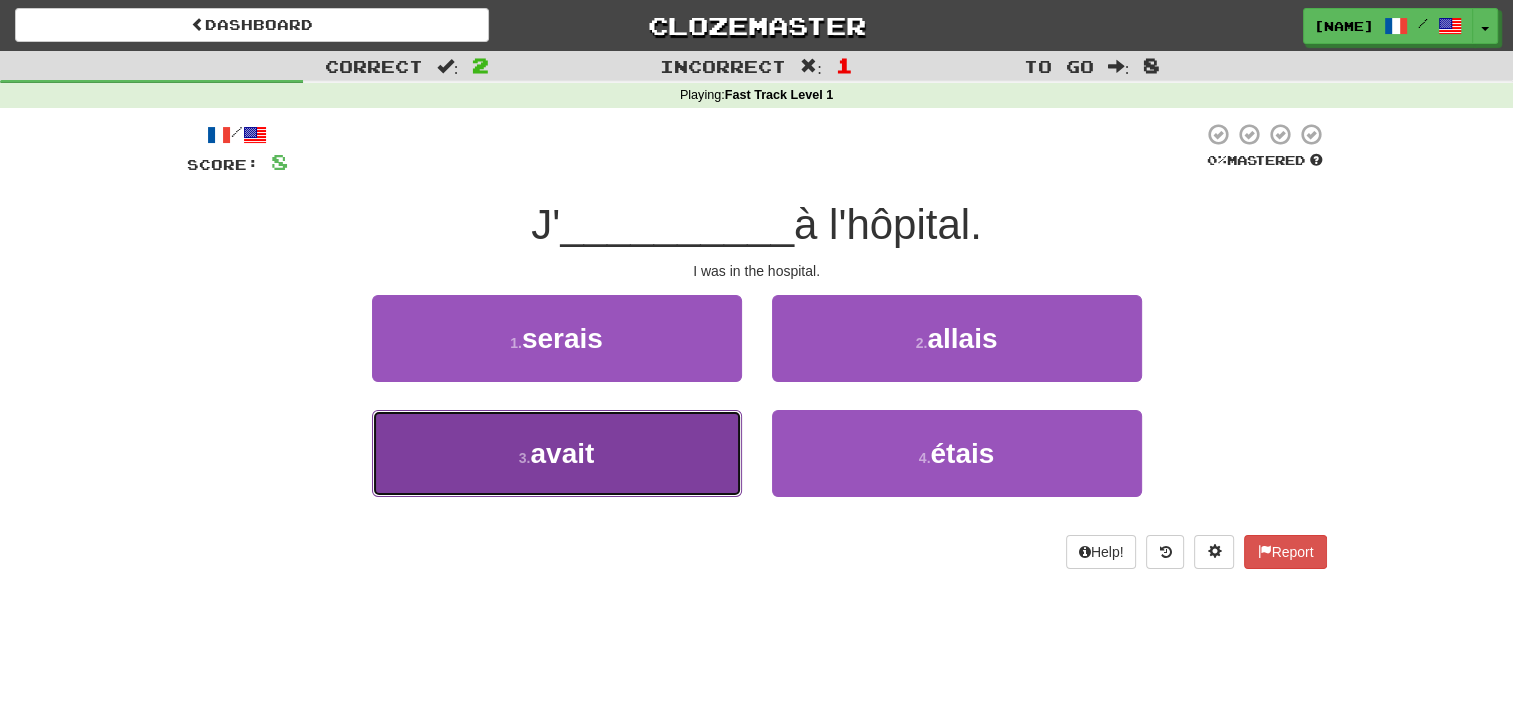 click on "3 .  avait" at bounding box center [557, 453] 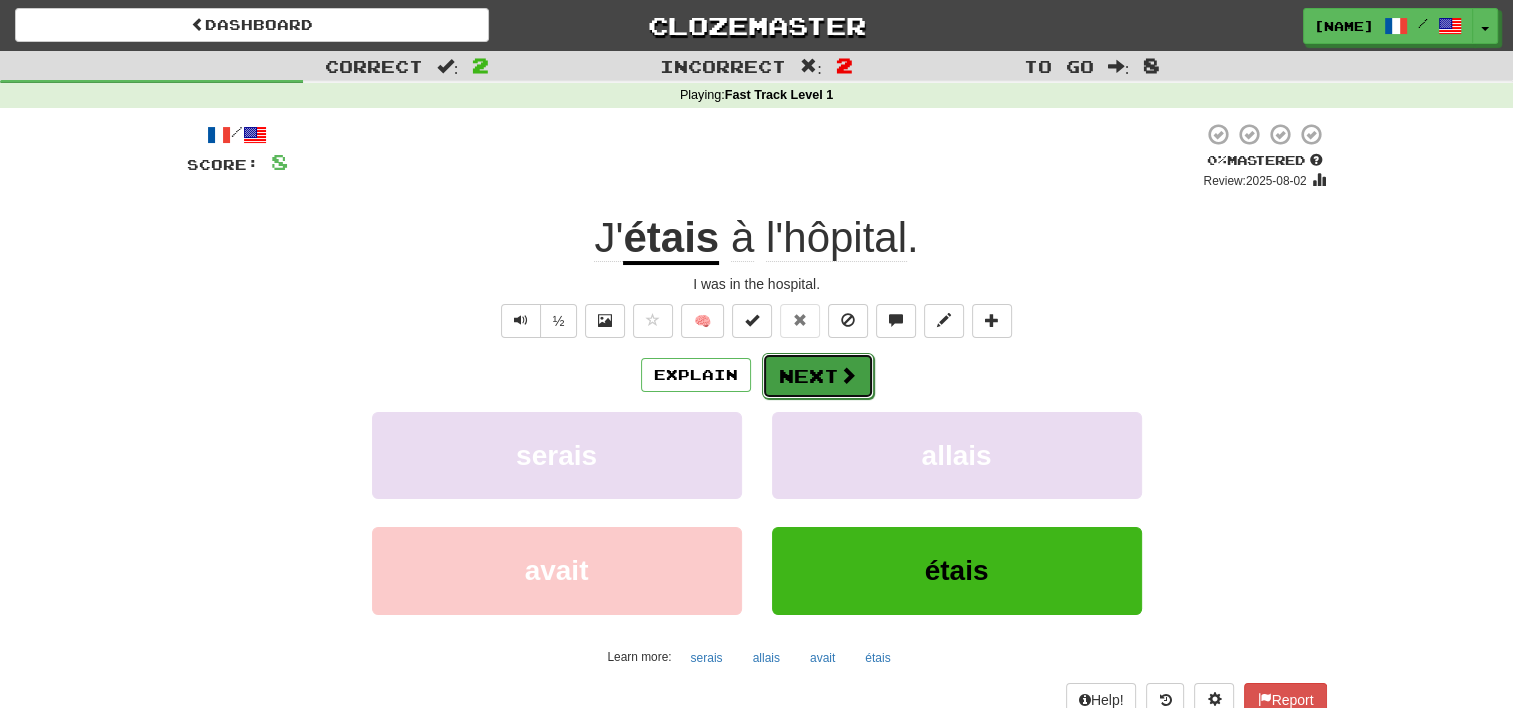 click on "Next" at bounding box center (818, 376) 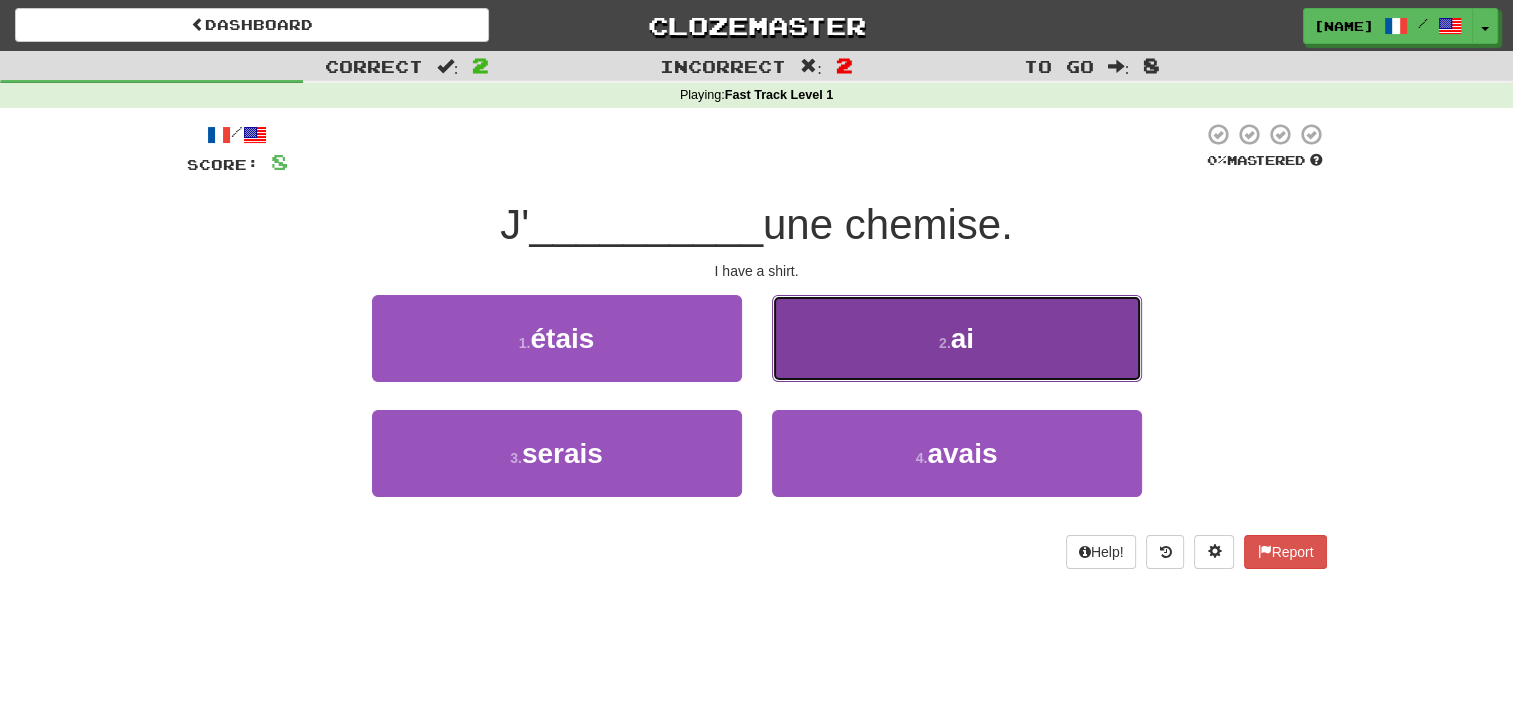 click on "2 .  ai" at bounding box center [957, 338] 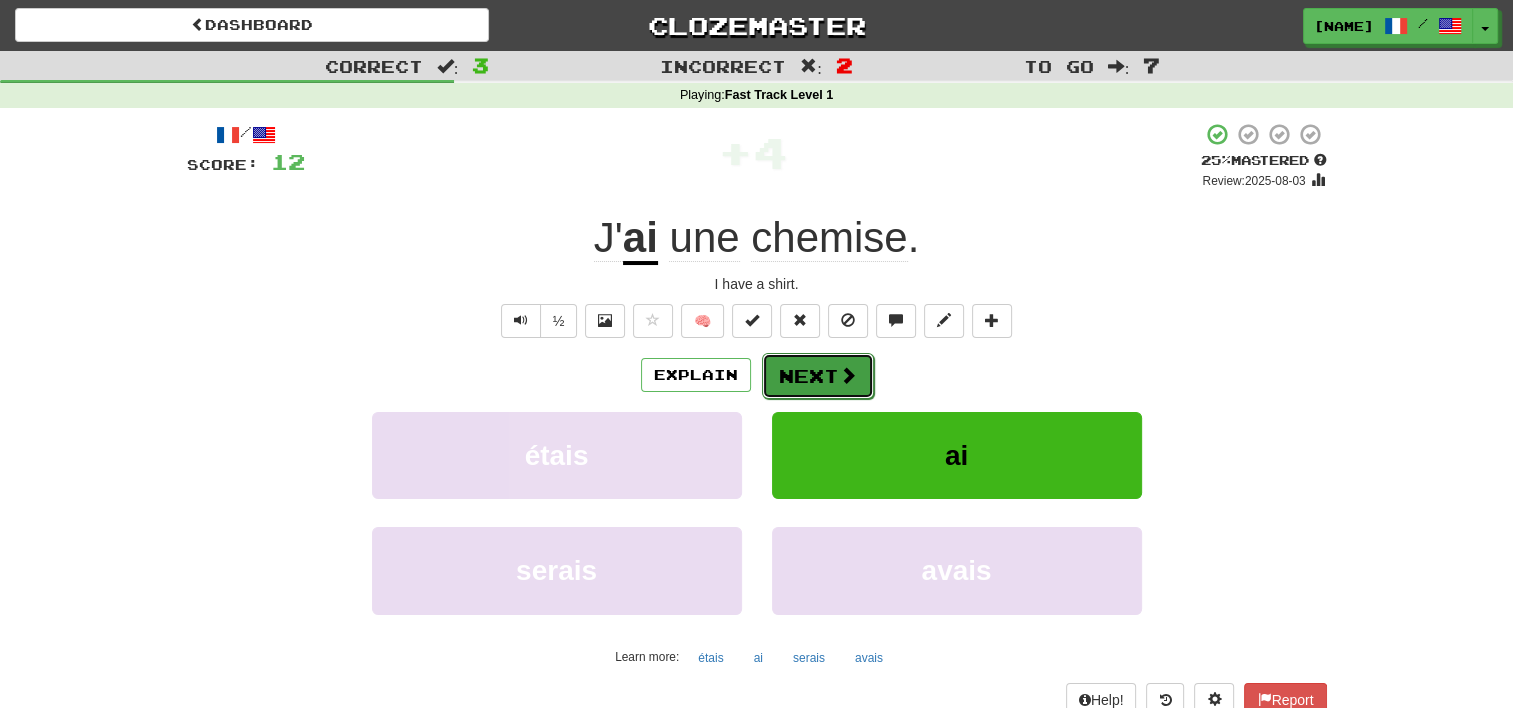 click on "Next" at bounding box center [818, 376] 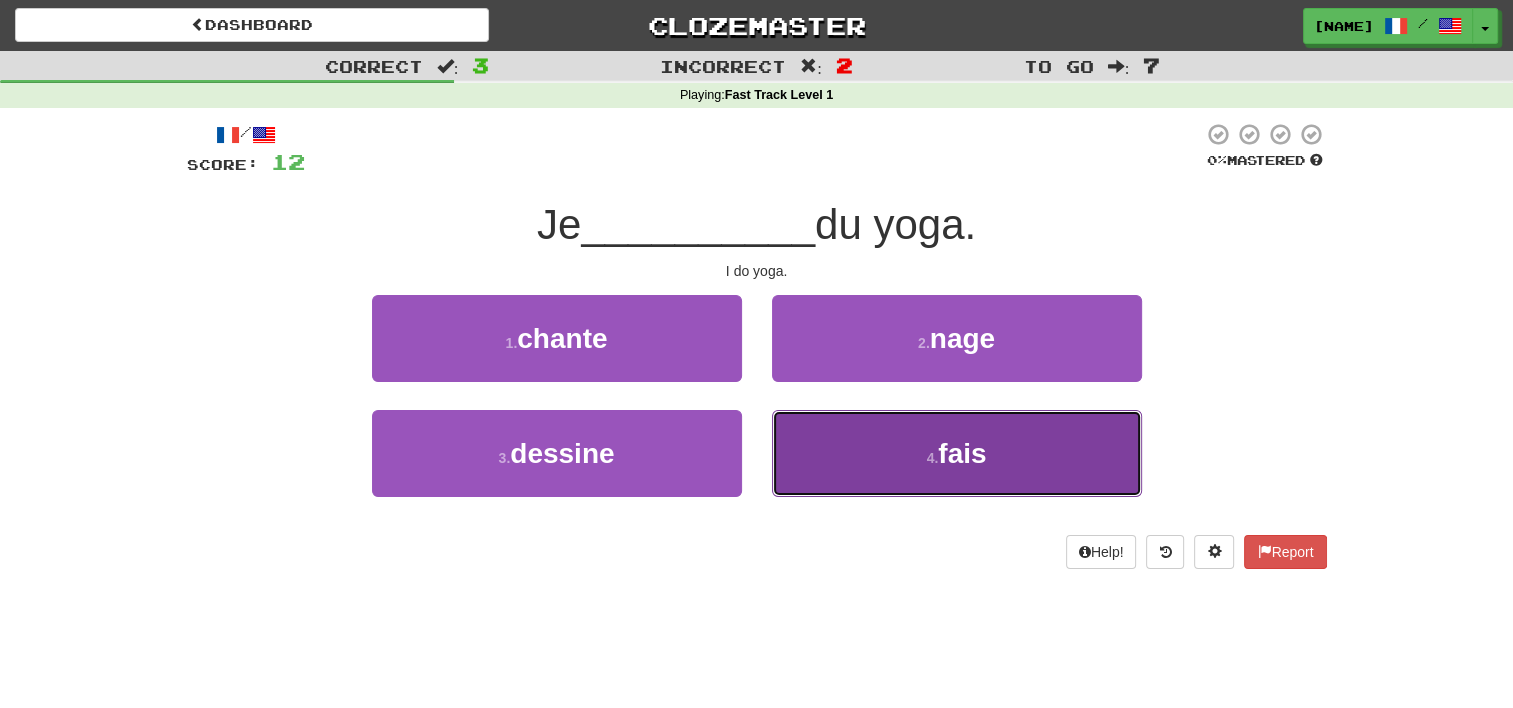click on "fais" at bounding box center [962, 453] 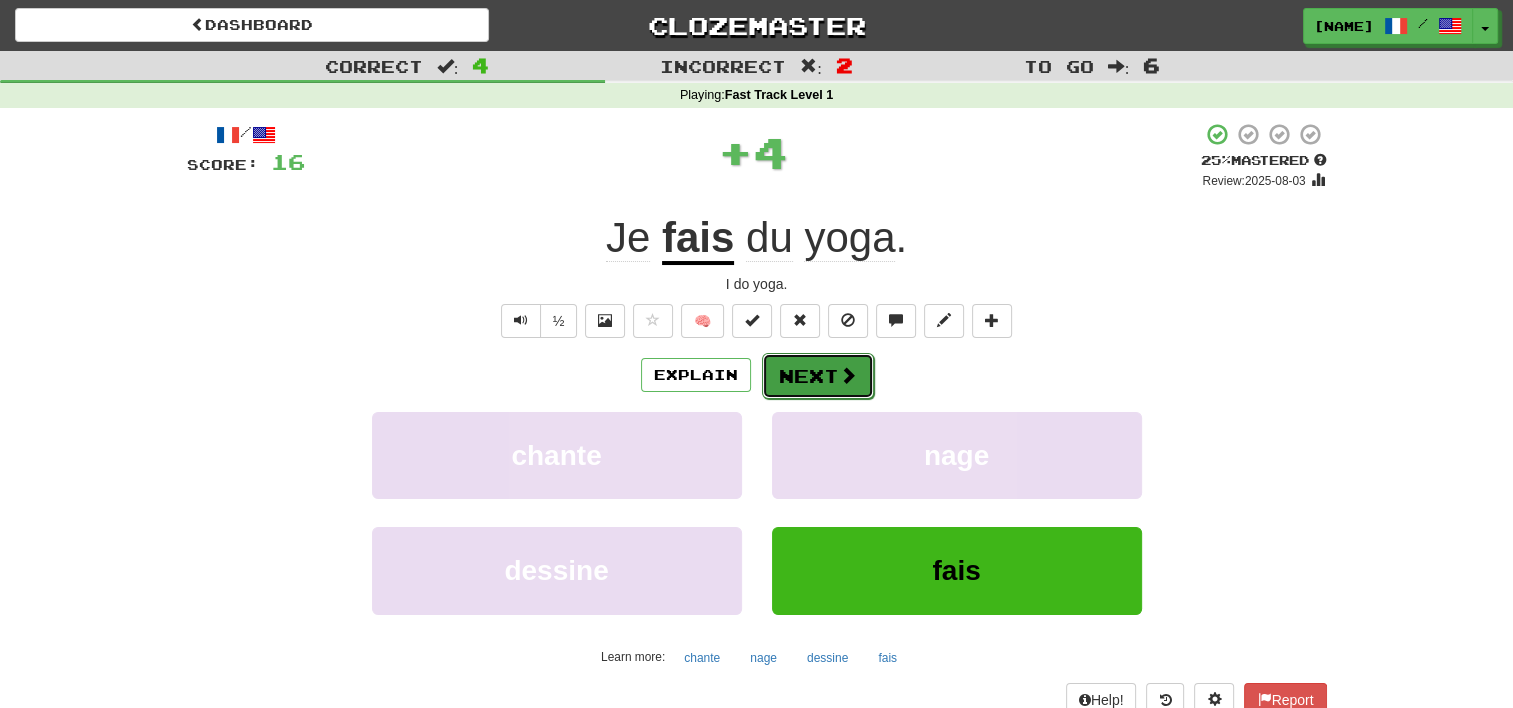 click on "Next" at bounding box center (818, 376) 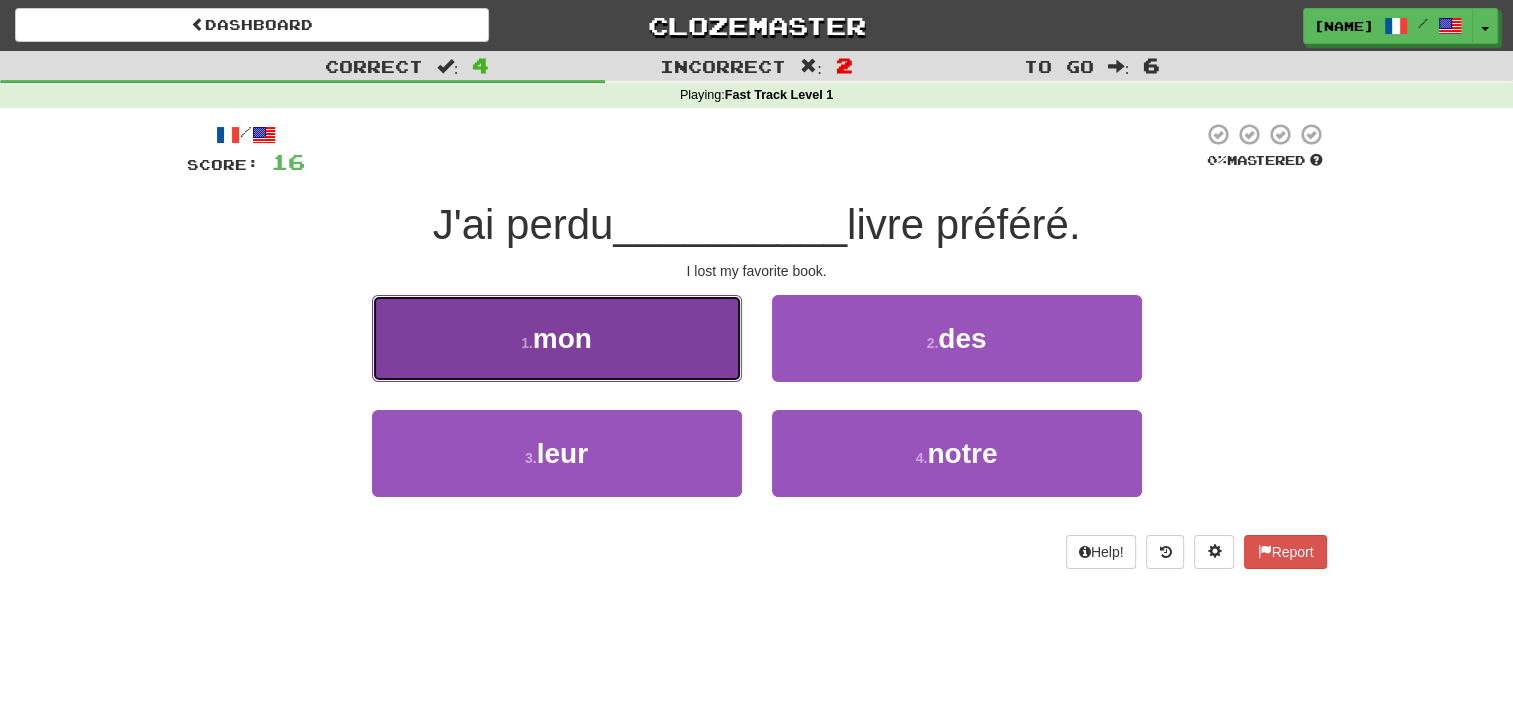 click on "1 .  mon" at bounding box center [557, 338] 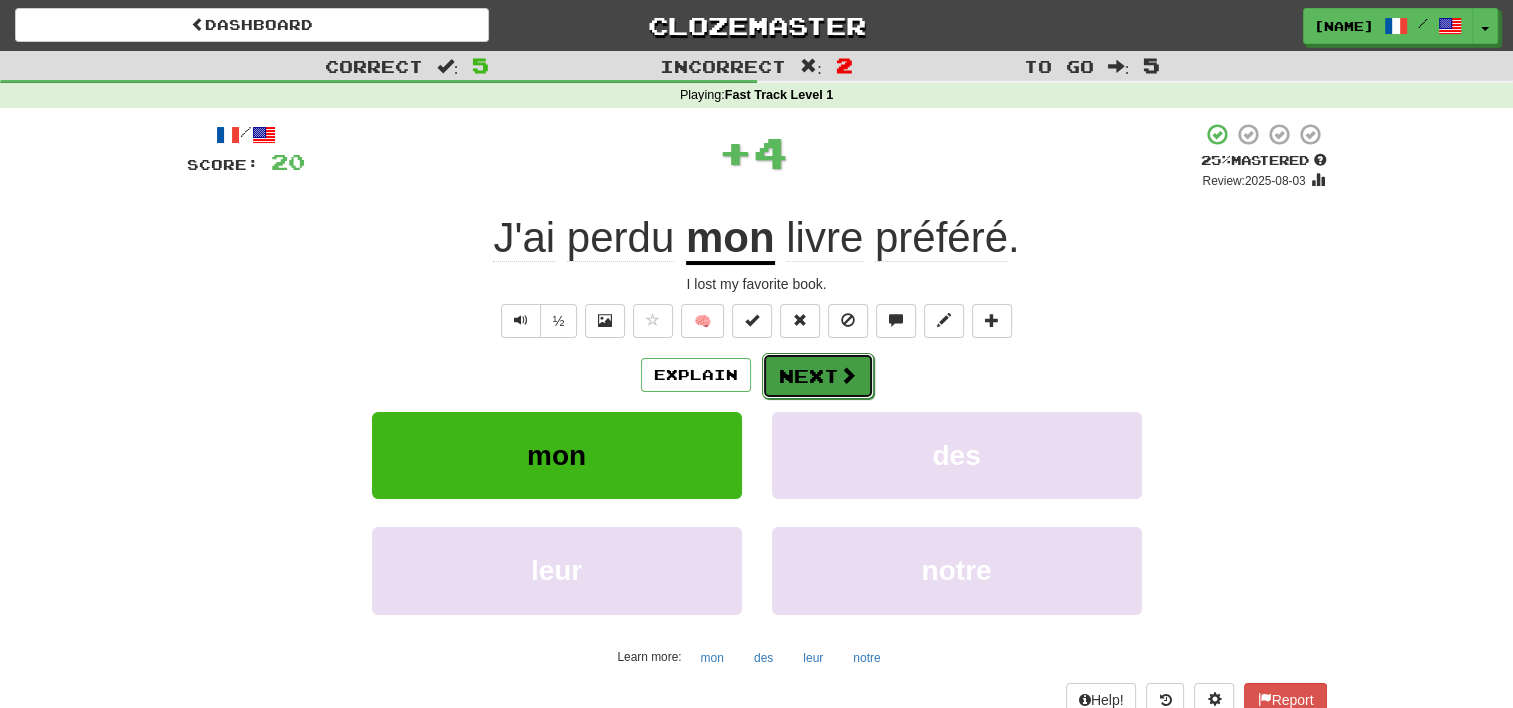 click on "Next" at bounding box center [818, 376] 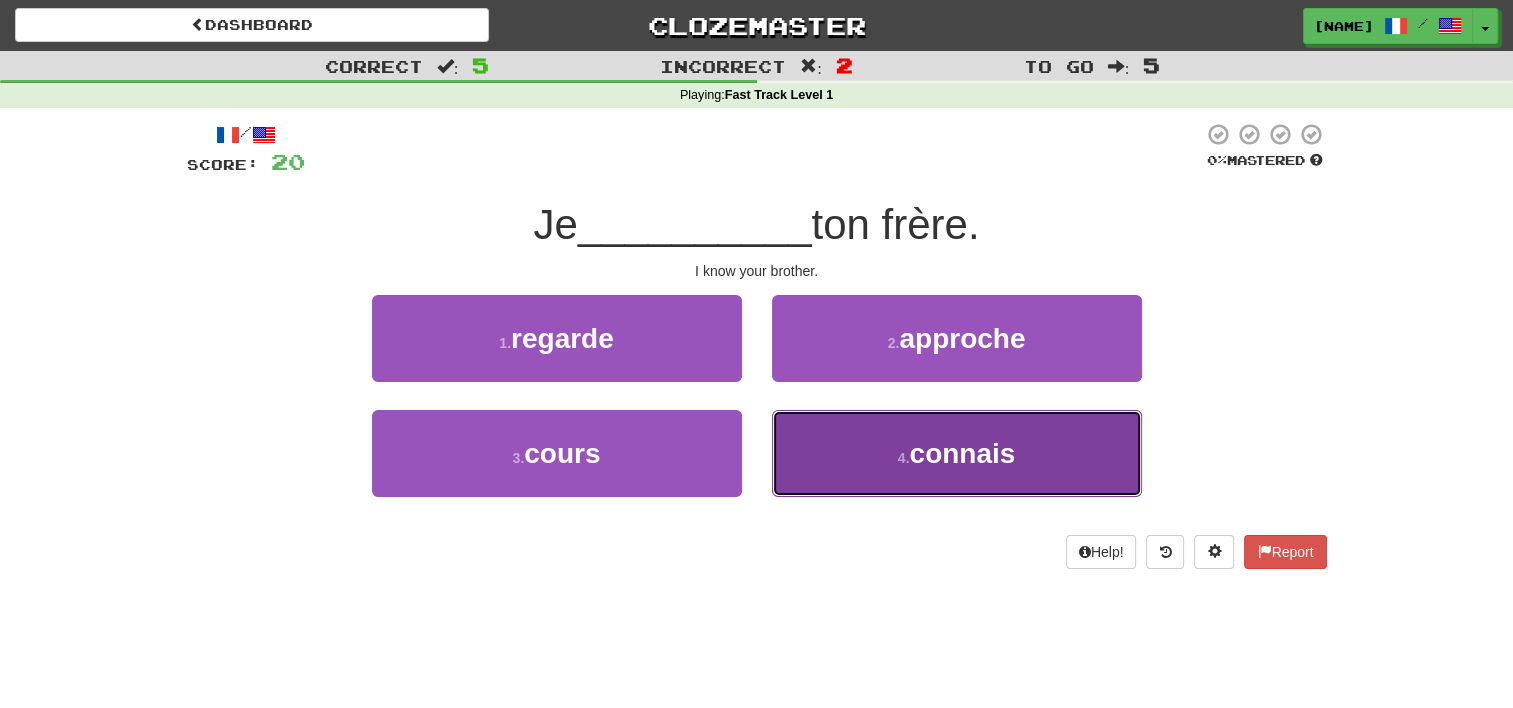 click on "4 .  connais" at bounding box center [957, 453] 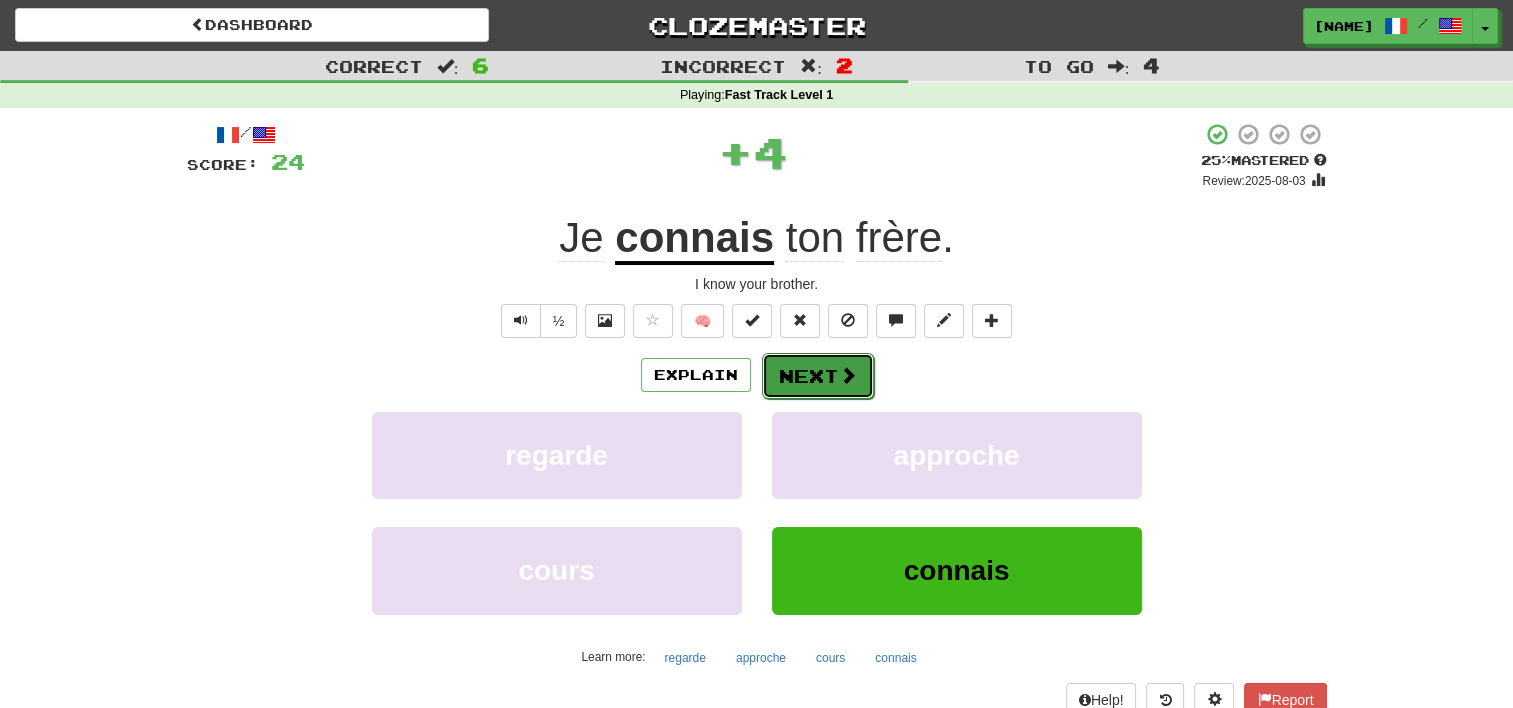 click on "Next" at bounding box center (818, 376) 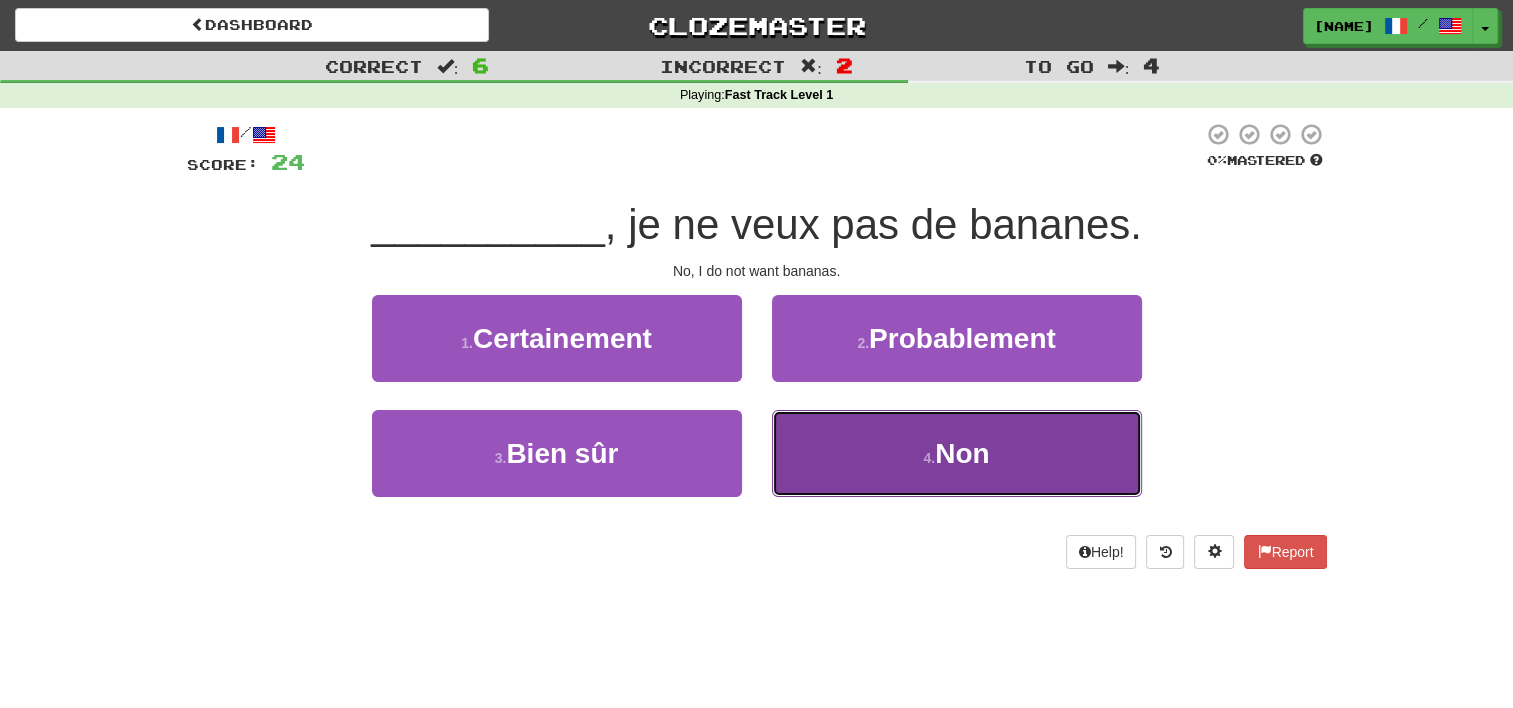click on "4 .  Non" at bounding box center (957, 453) 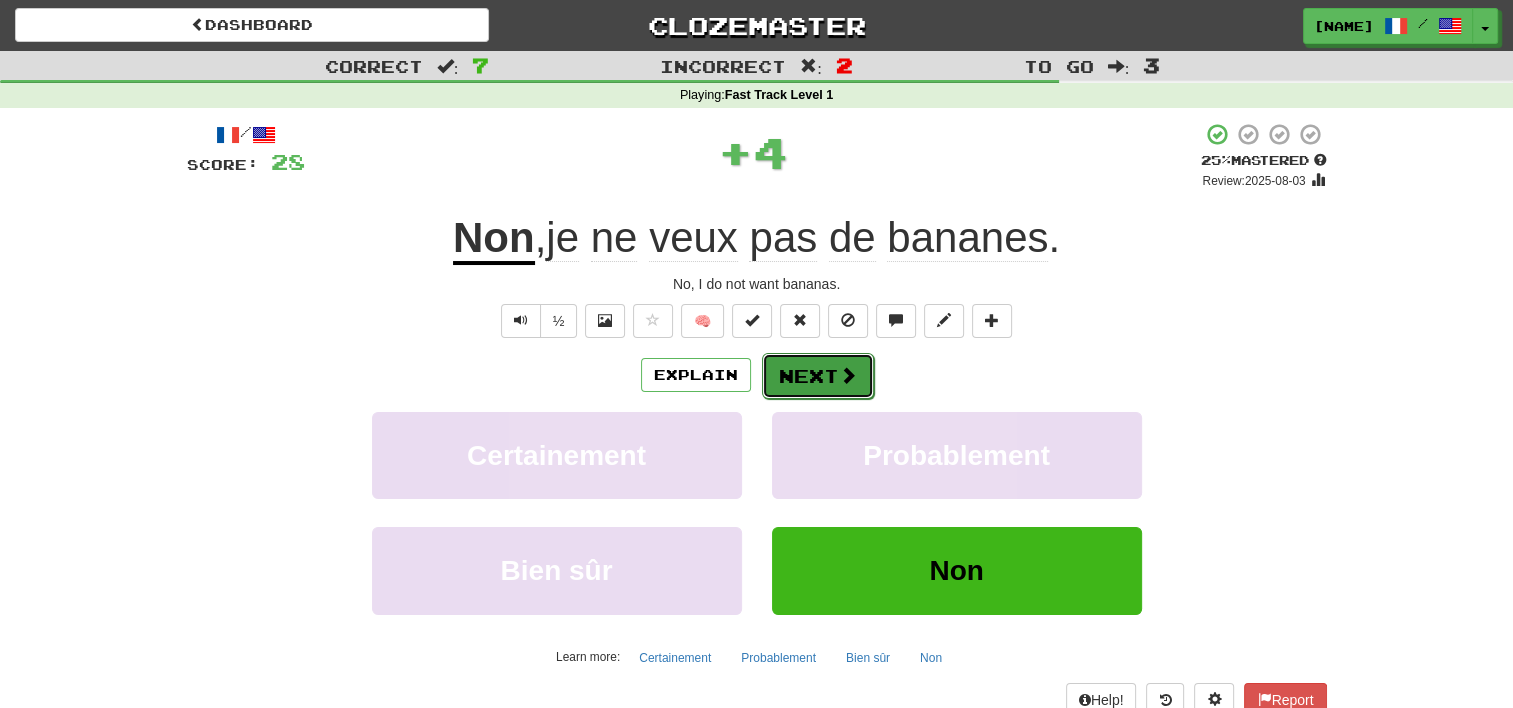 click on "Next" at bounding box center [818, 376] 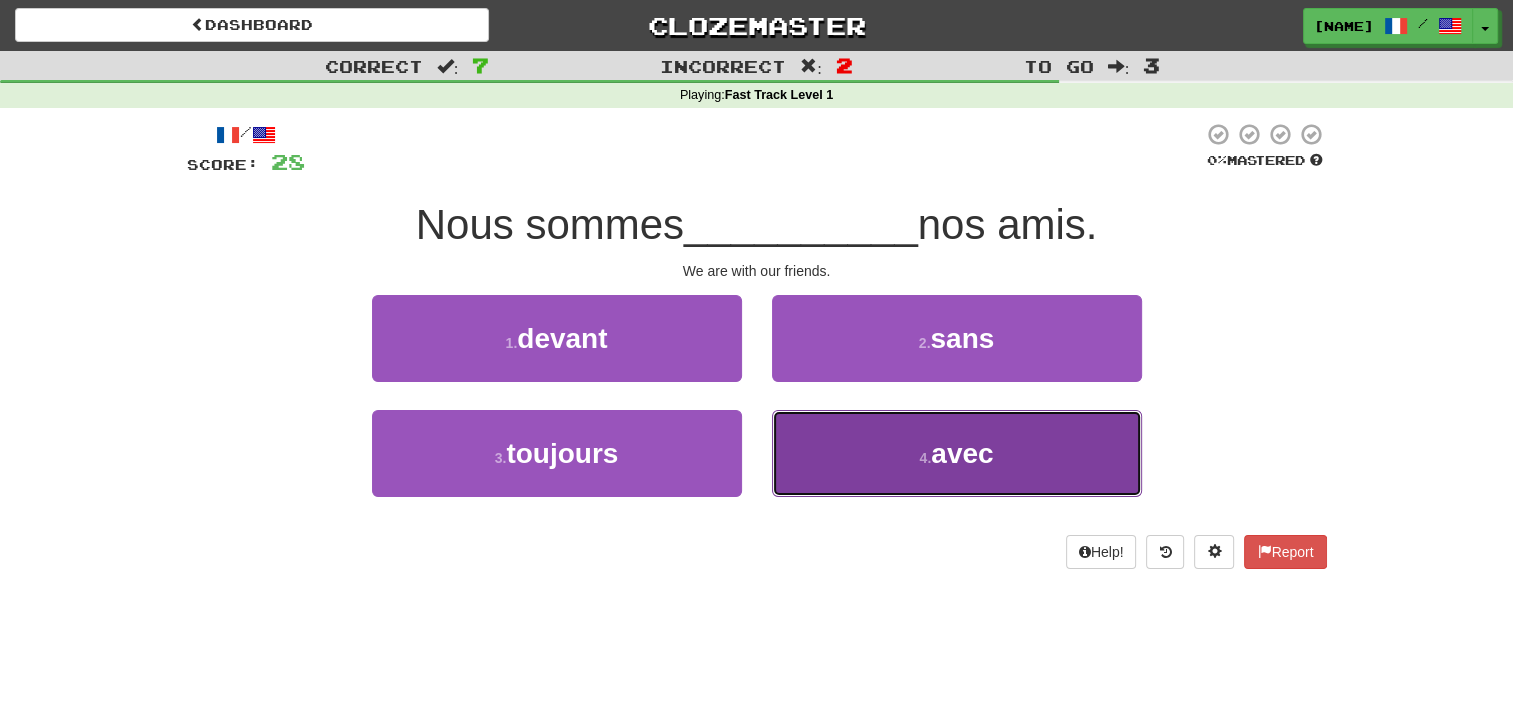 click on "4 .  avec" at bounding box center [957, 453] 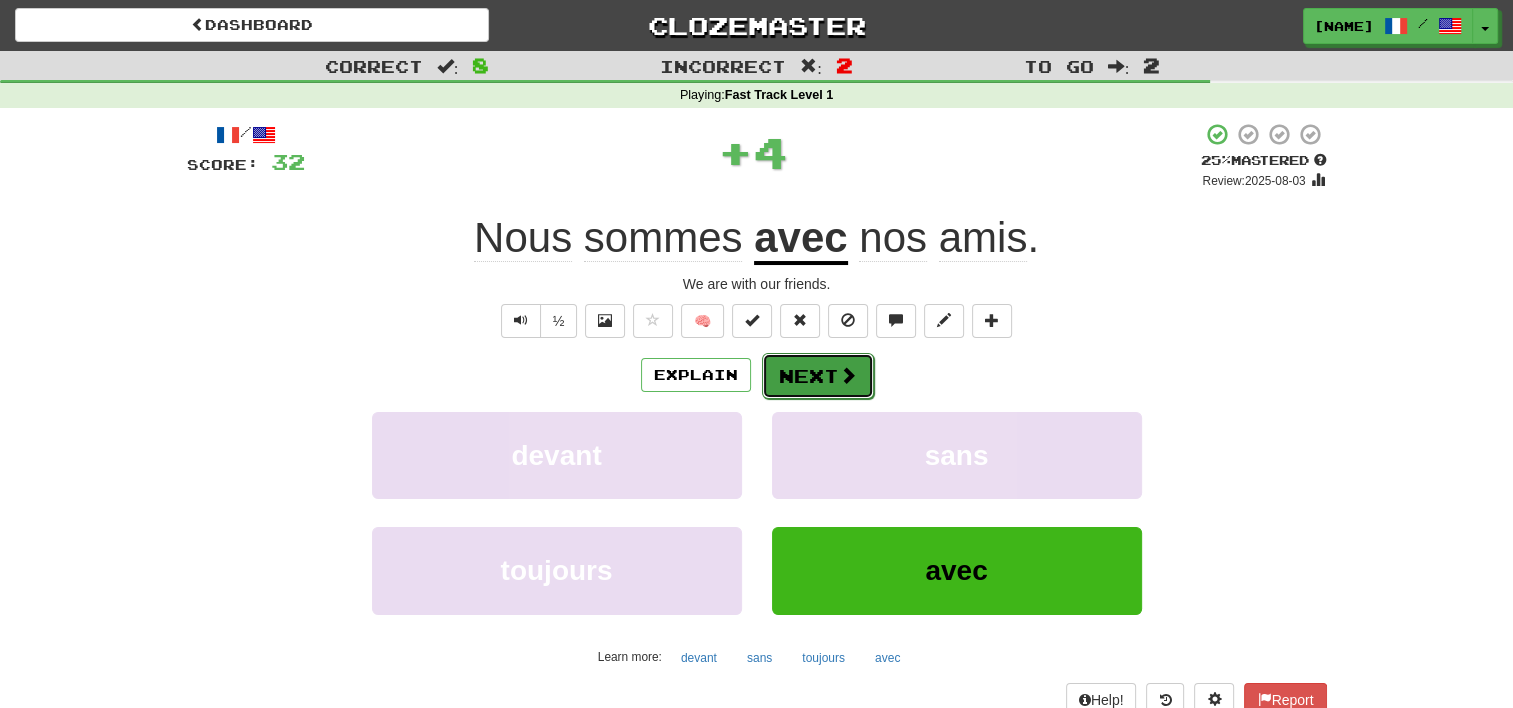 click on "Next" at bounding box center (818, 376) 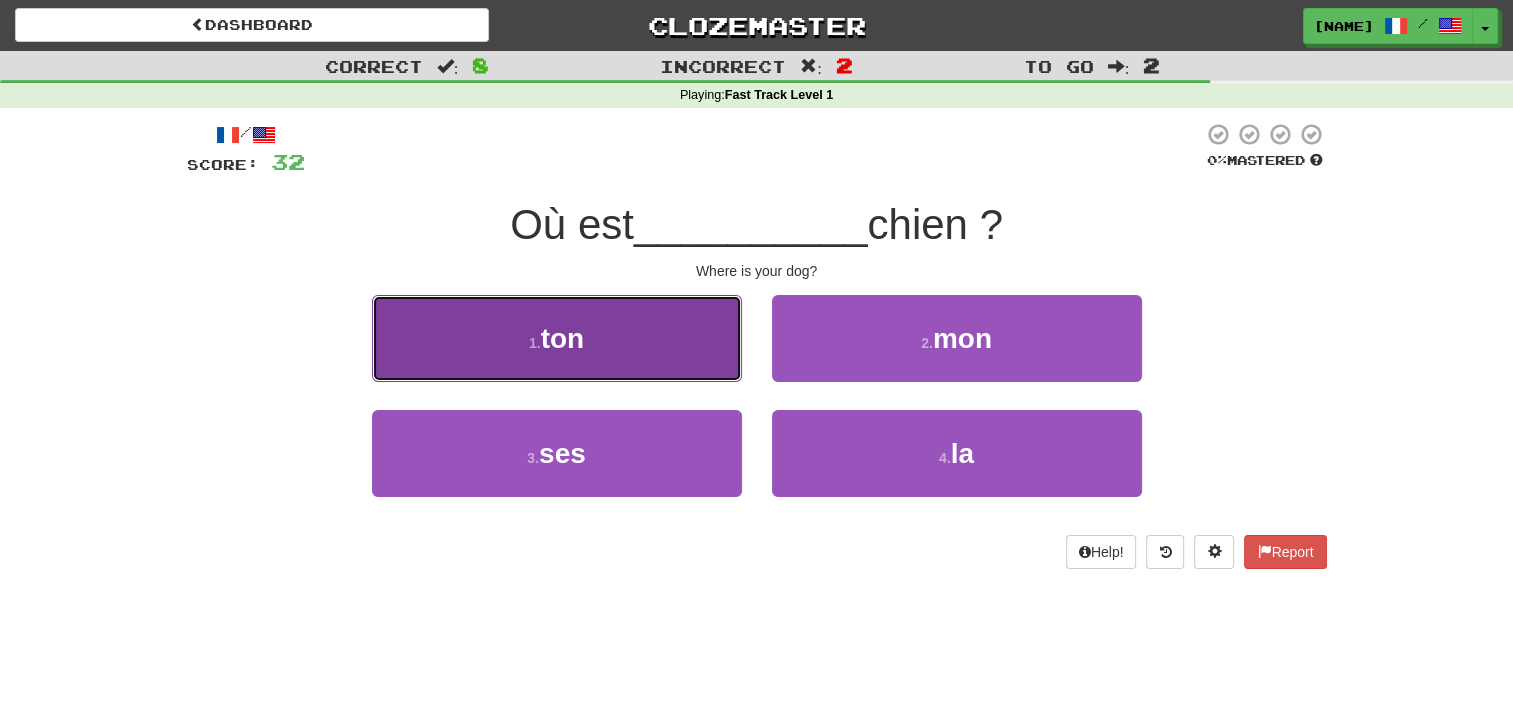 click on "1 .  ton" at bounding box center (557, 338) 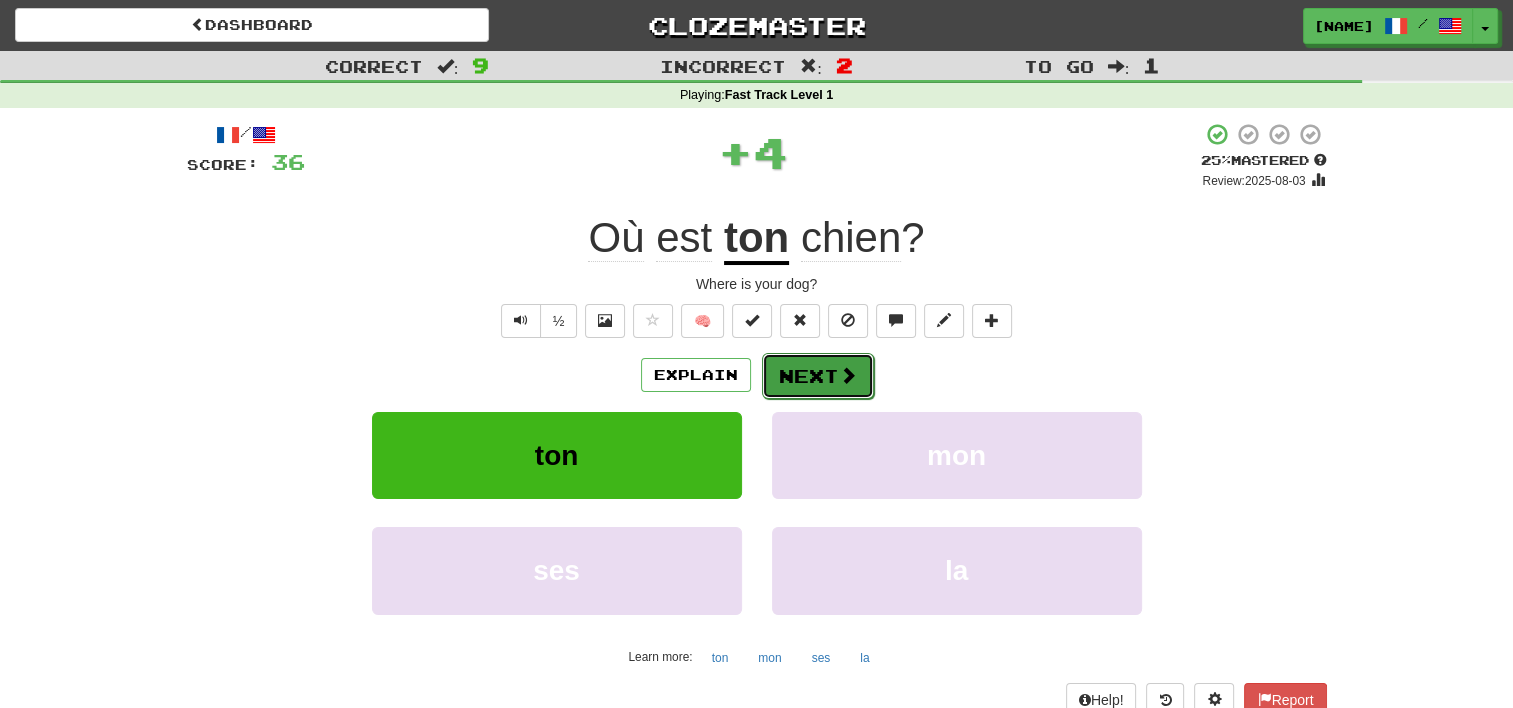 click on "Next" at bounding box center [818, 376] 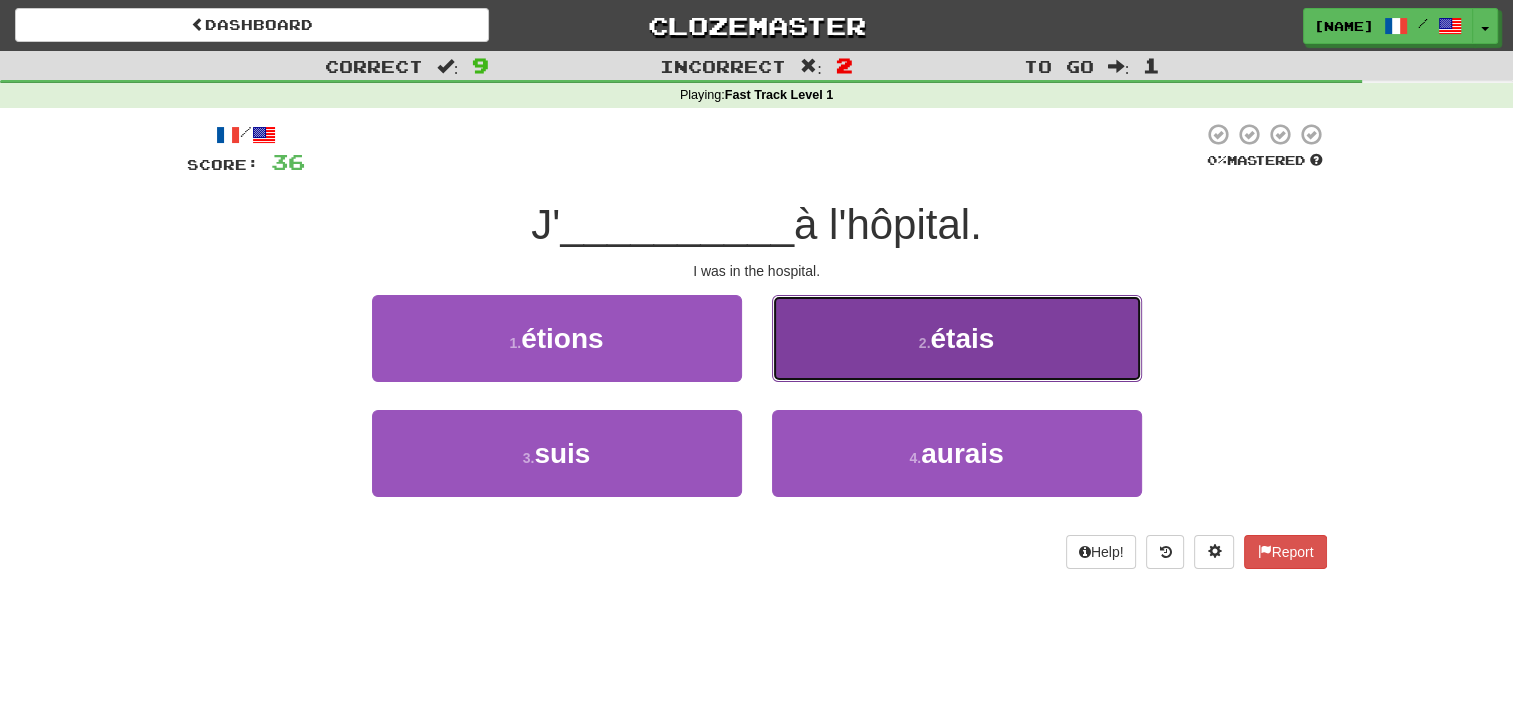 click on "2 .  étais" at bounding box center [957, 338] 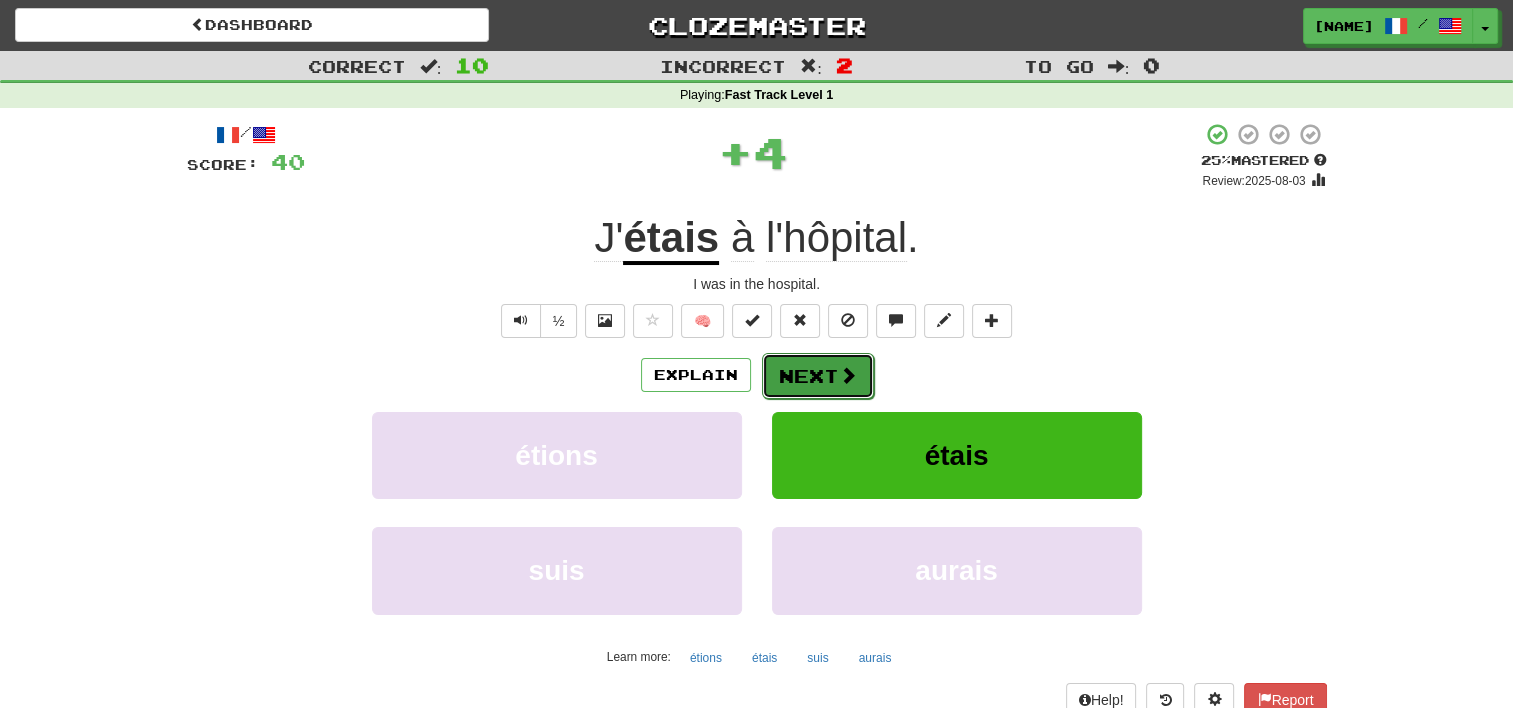 click on "Next" at bounding box center (818, 376) 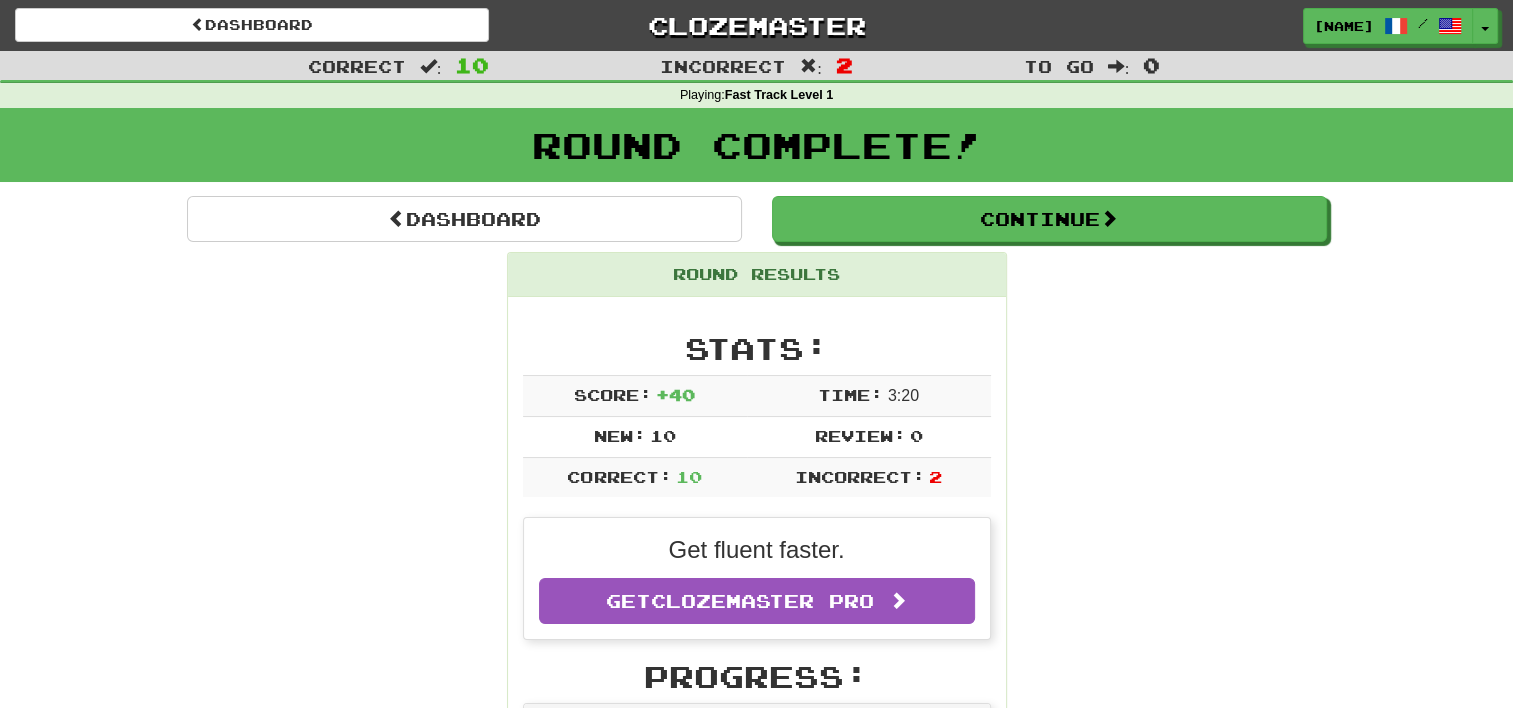 scroll, scrollTop: 619, scrollLeft: 0, axis: vertical 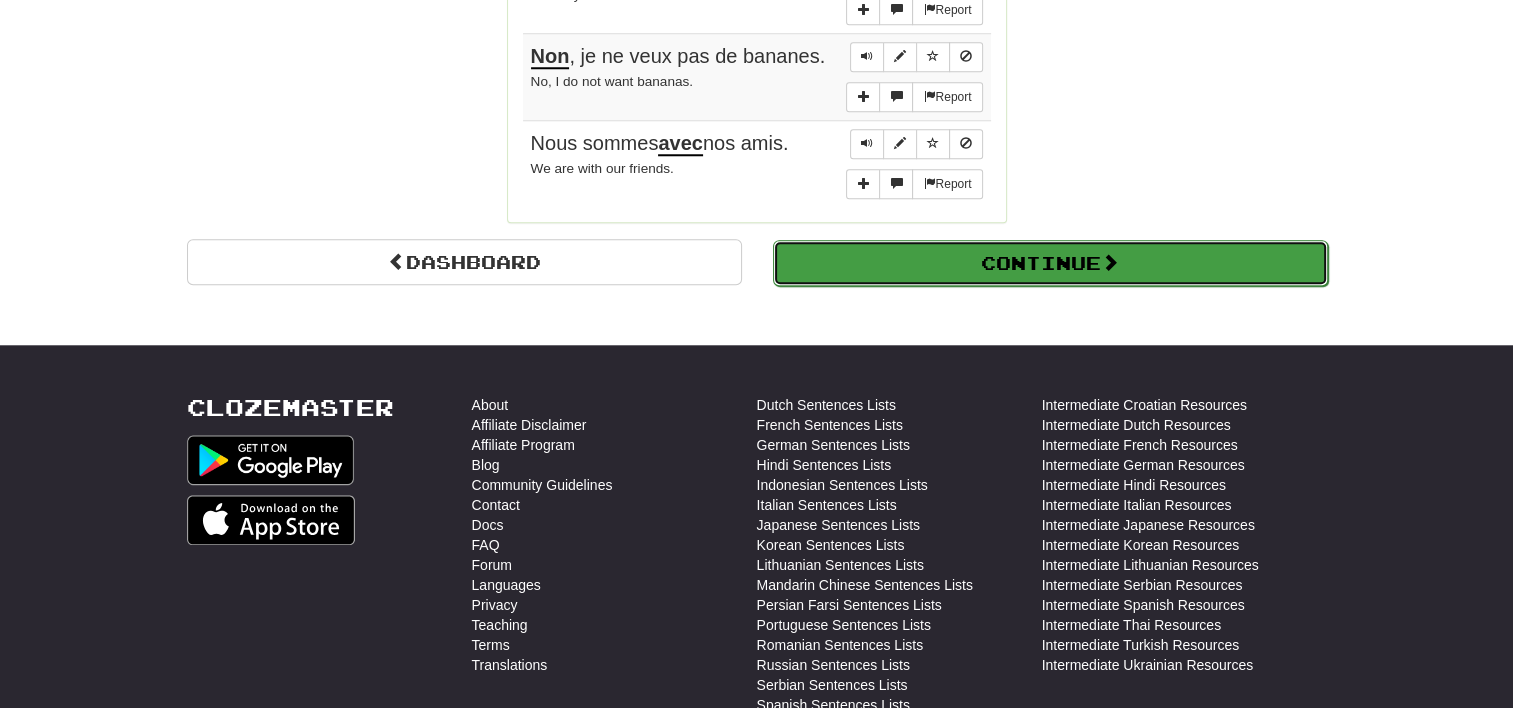 click on "Continue" at bounding box center (1050, 263) 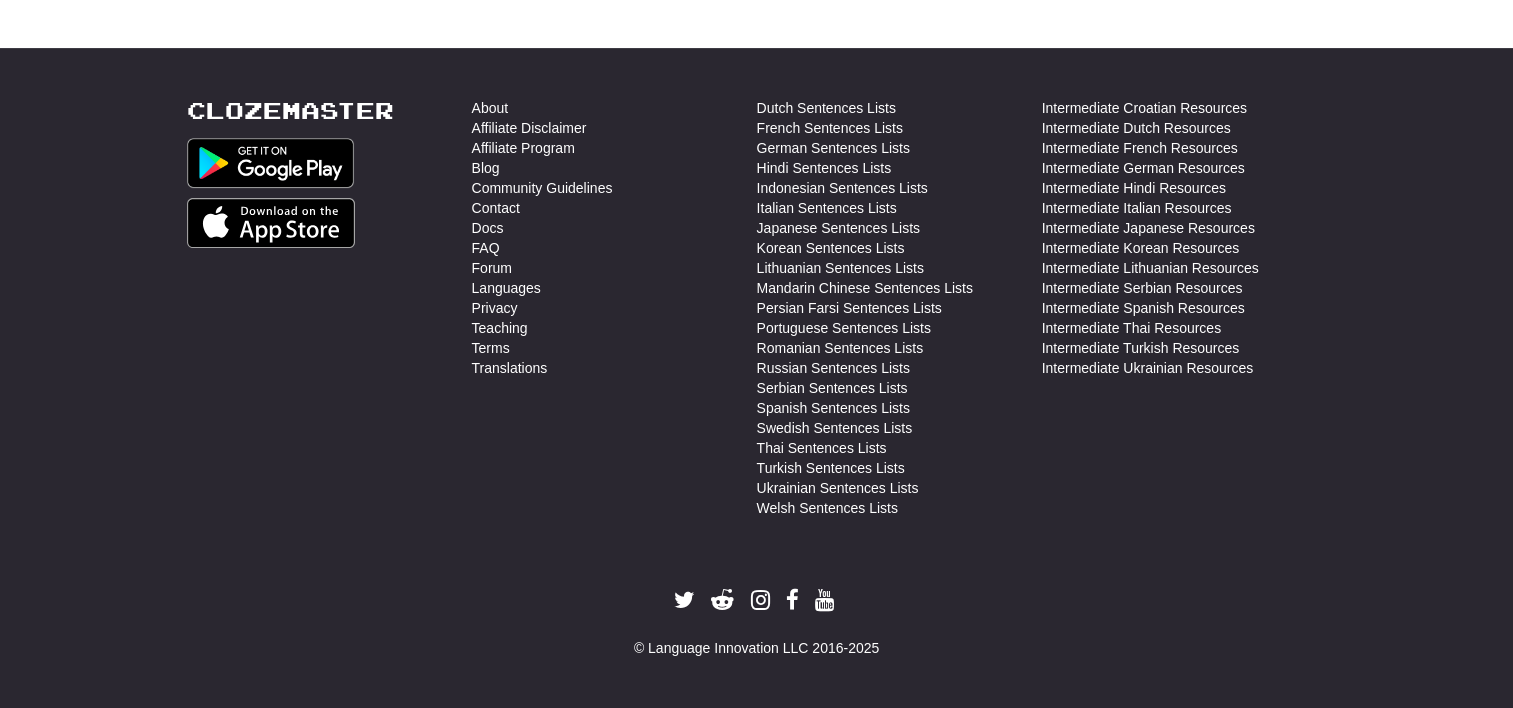 scroll, scrollTop: 710, scrollLeft: 0, axis: vertical 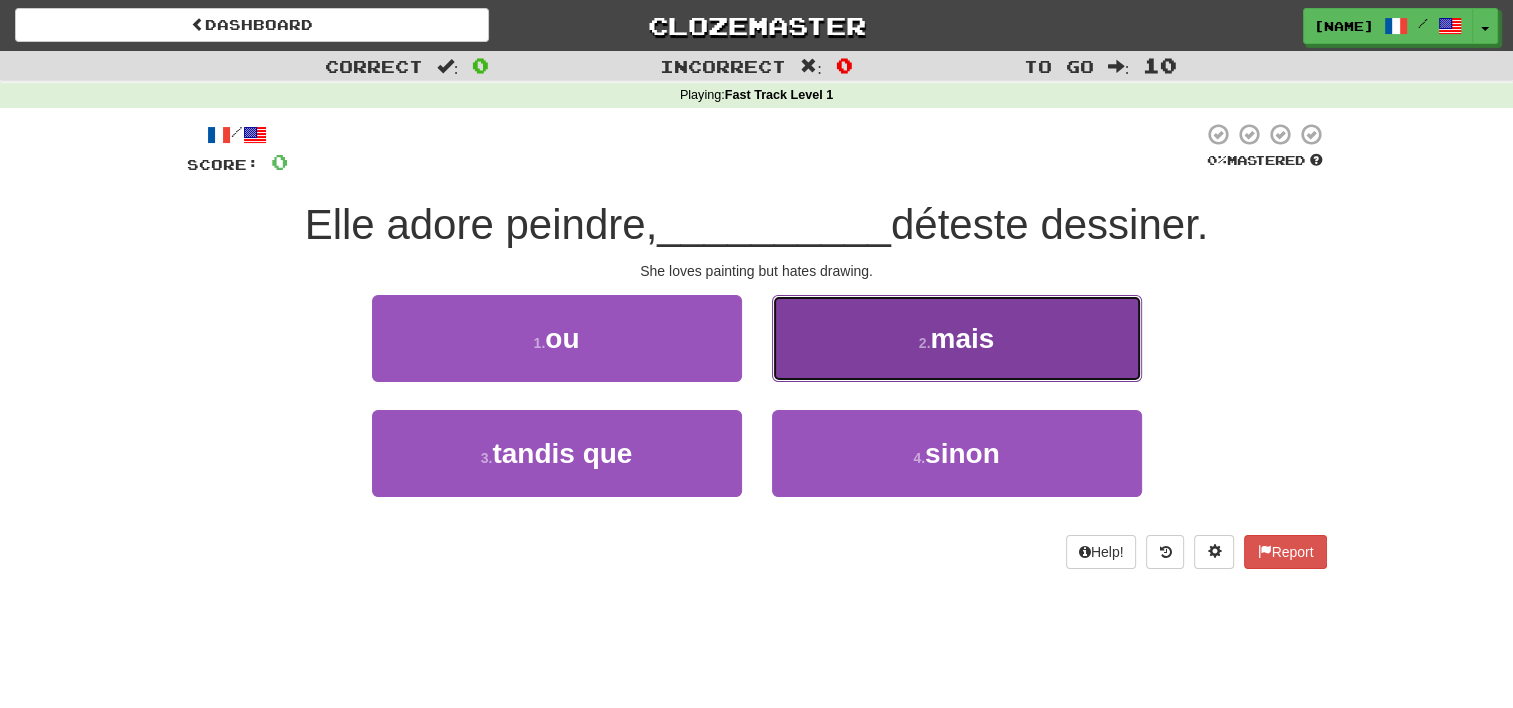 click on "2 .  mais" at bounding box center (957, 338) 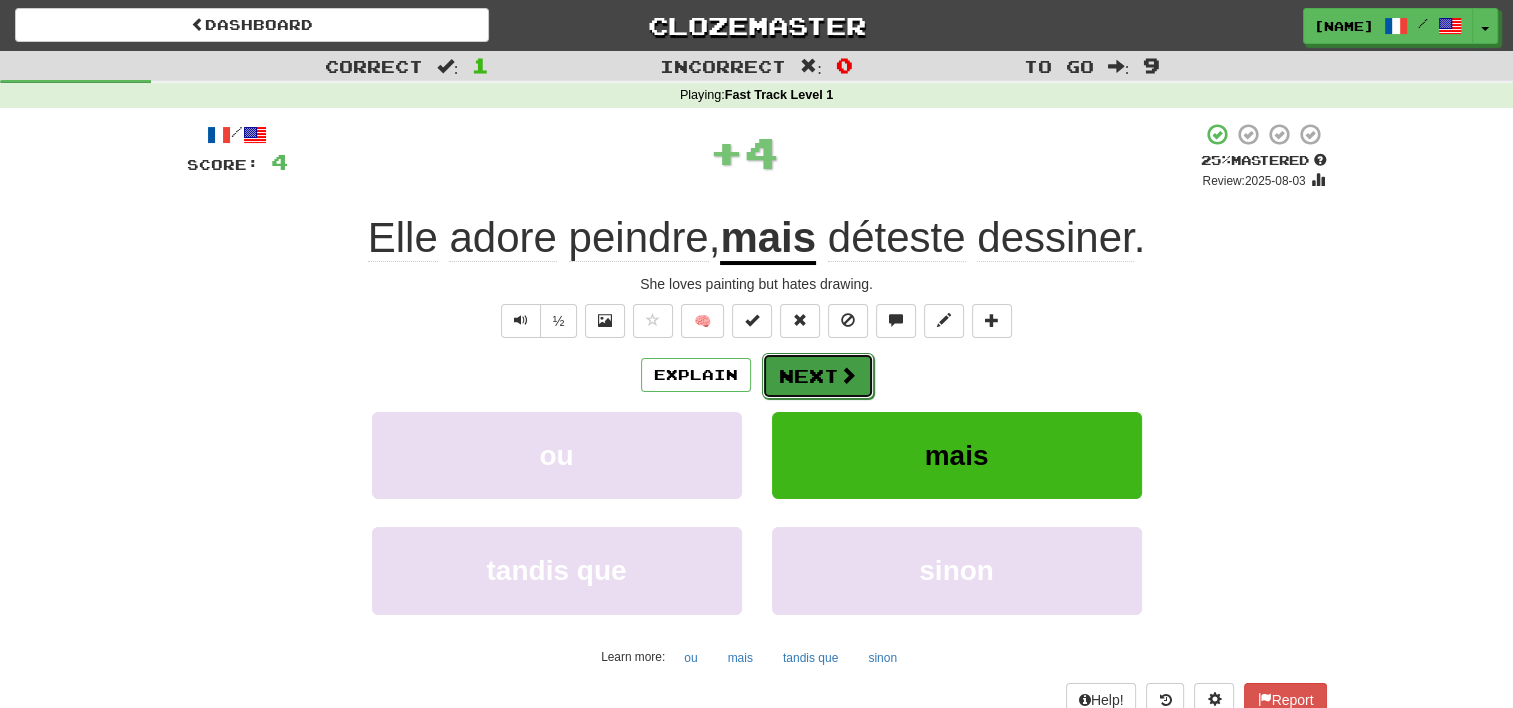 click on "Next" at bounding box center (818, 376) 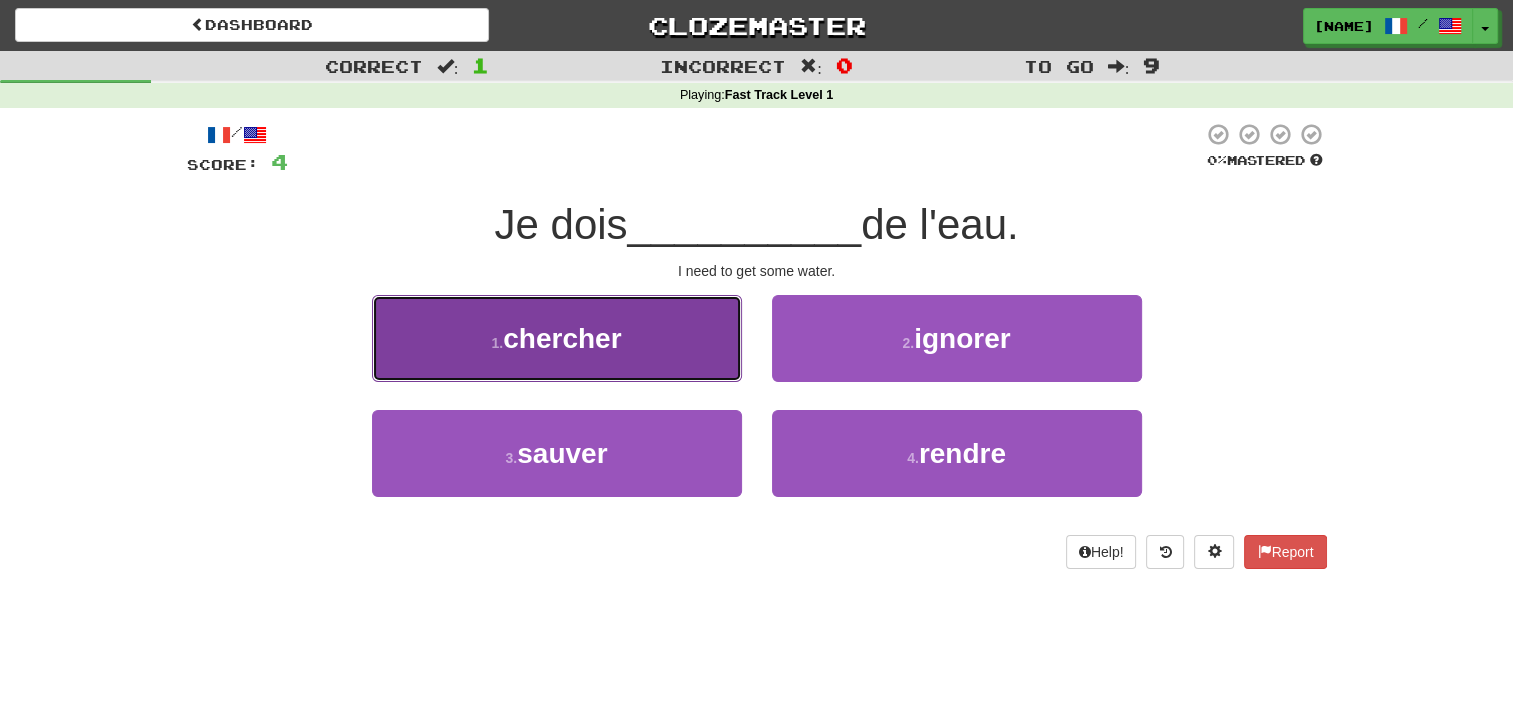 click on "chercher" at bounding box center (562, 338) 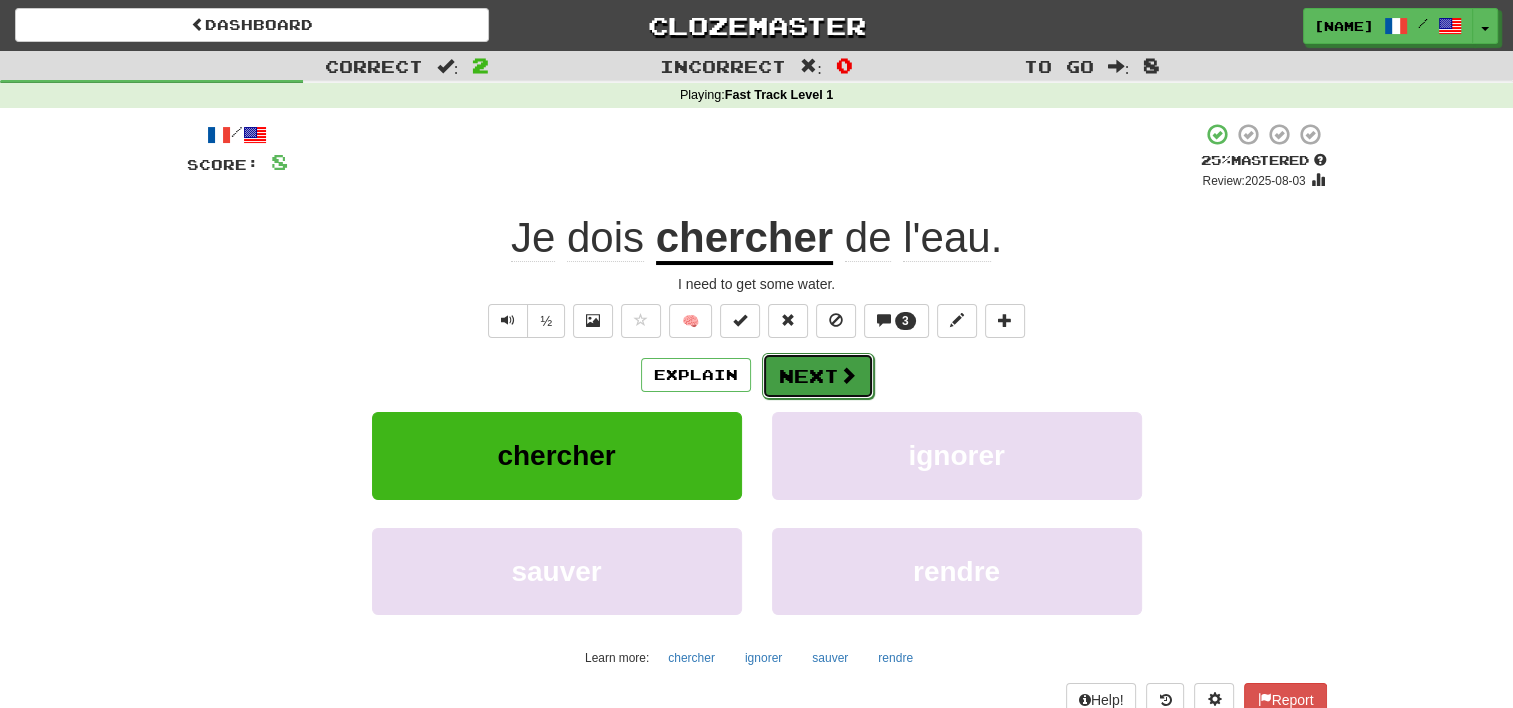 click on "Next" at bounding box center [818, 376] 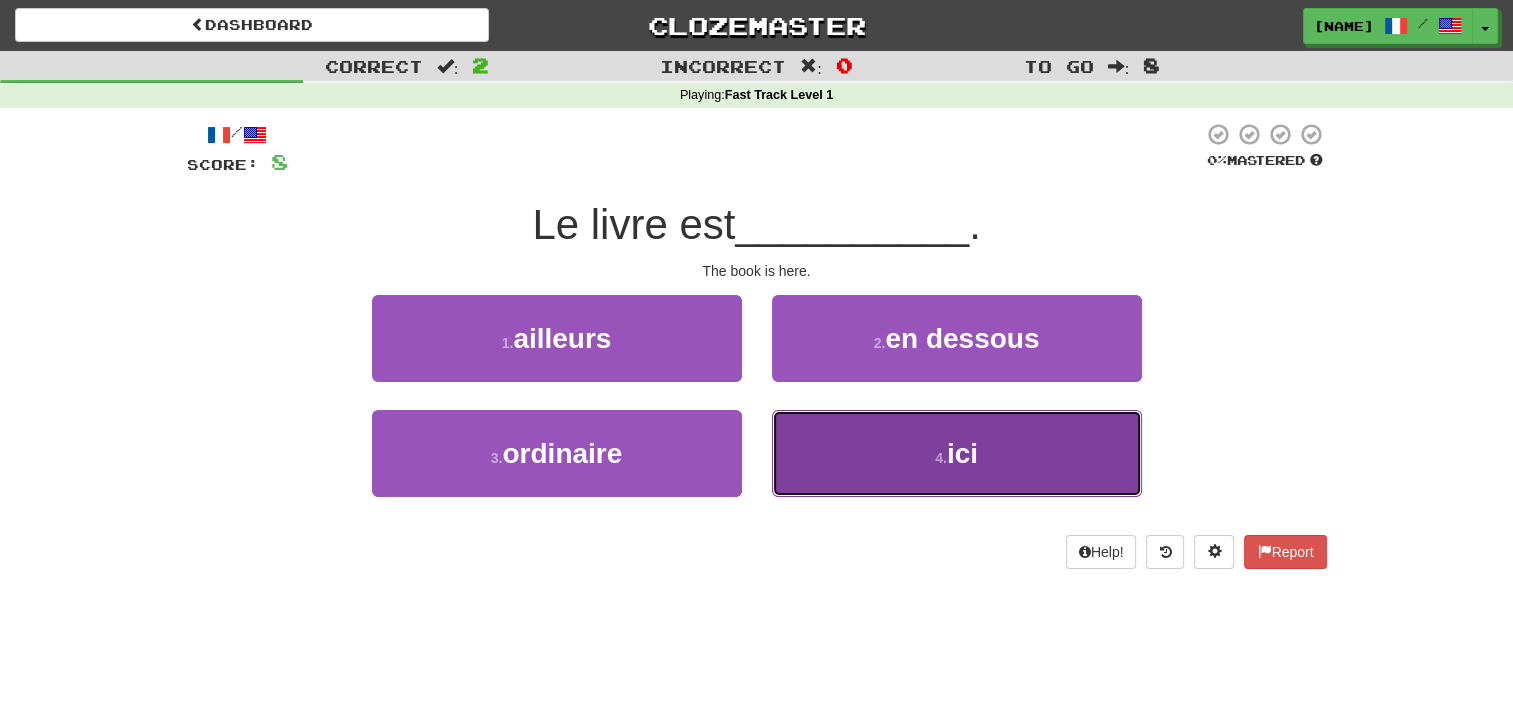 click on "4 .  ici" at bounding box center (957, 453) 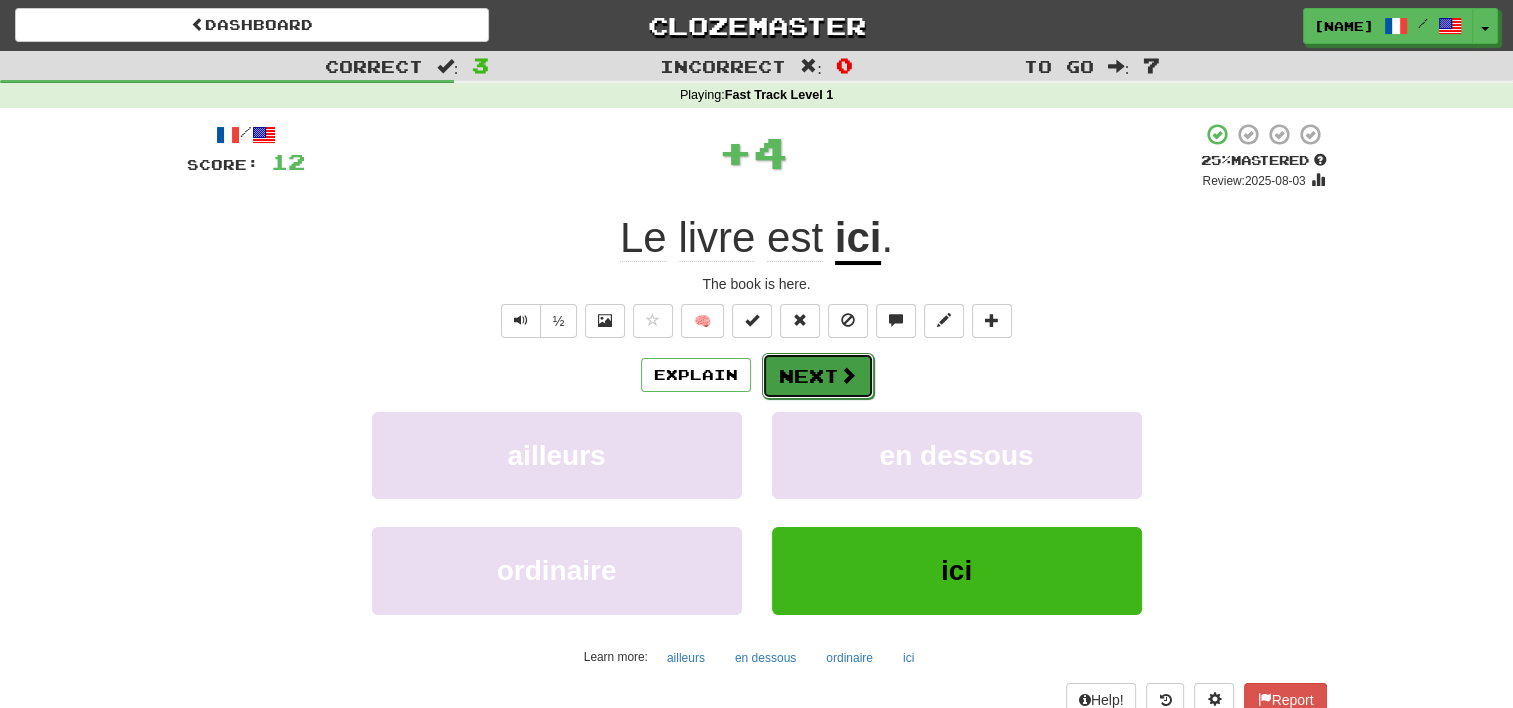 click on "Next" at bounding box center (818, 376) 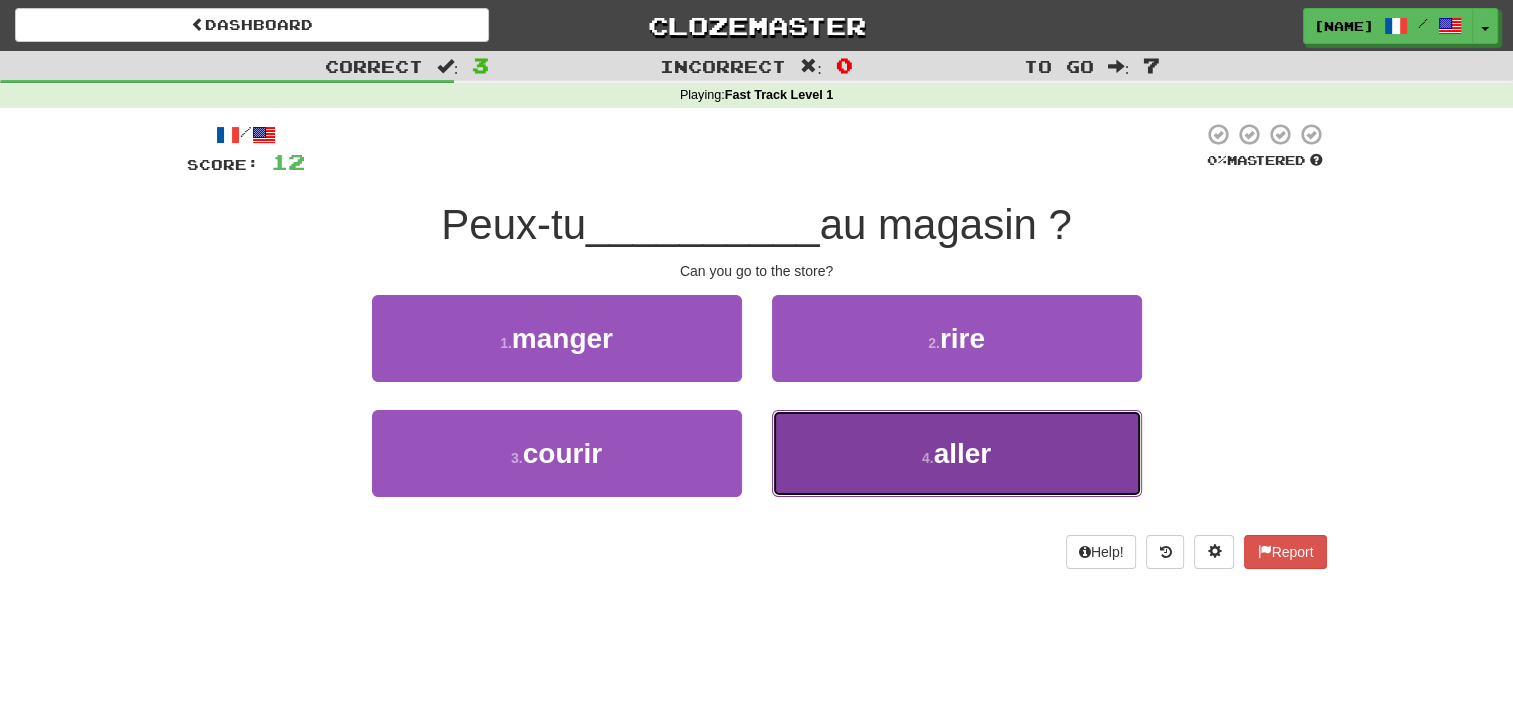 click on "4 .  aller" at bounding box center [957, 453] 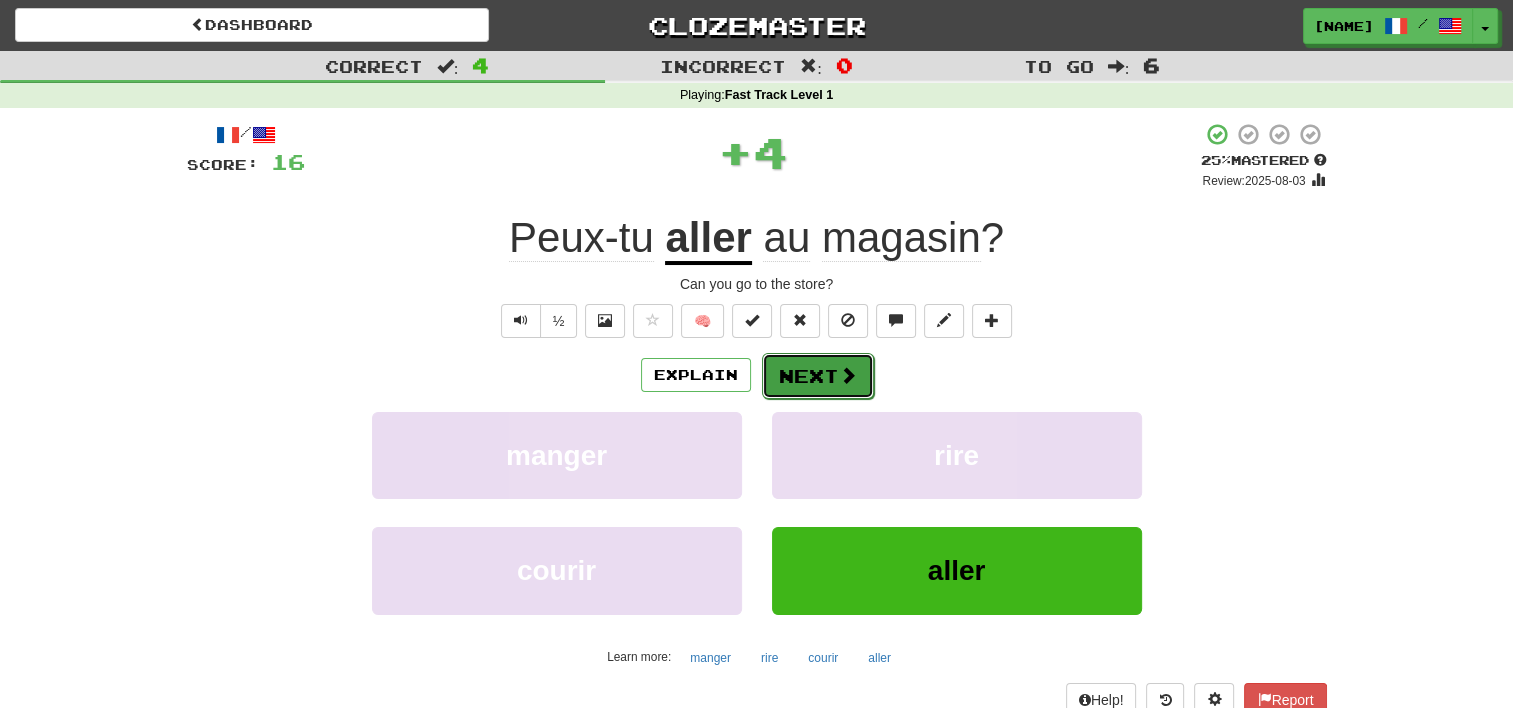 click on "Next" at bounding box center (818, 376) 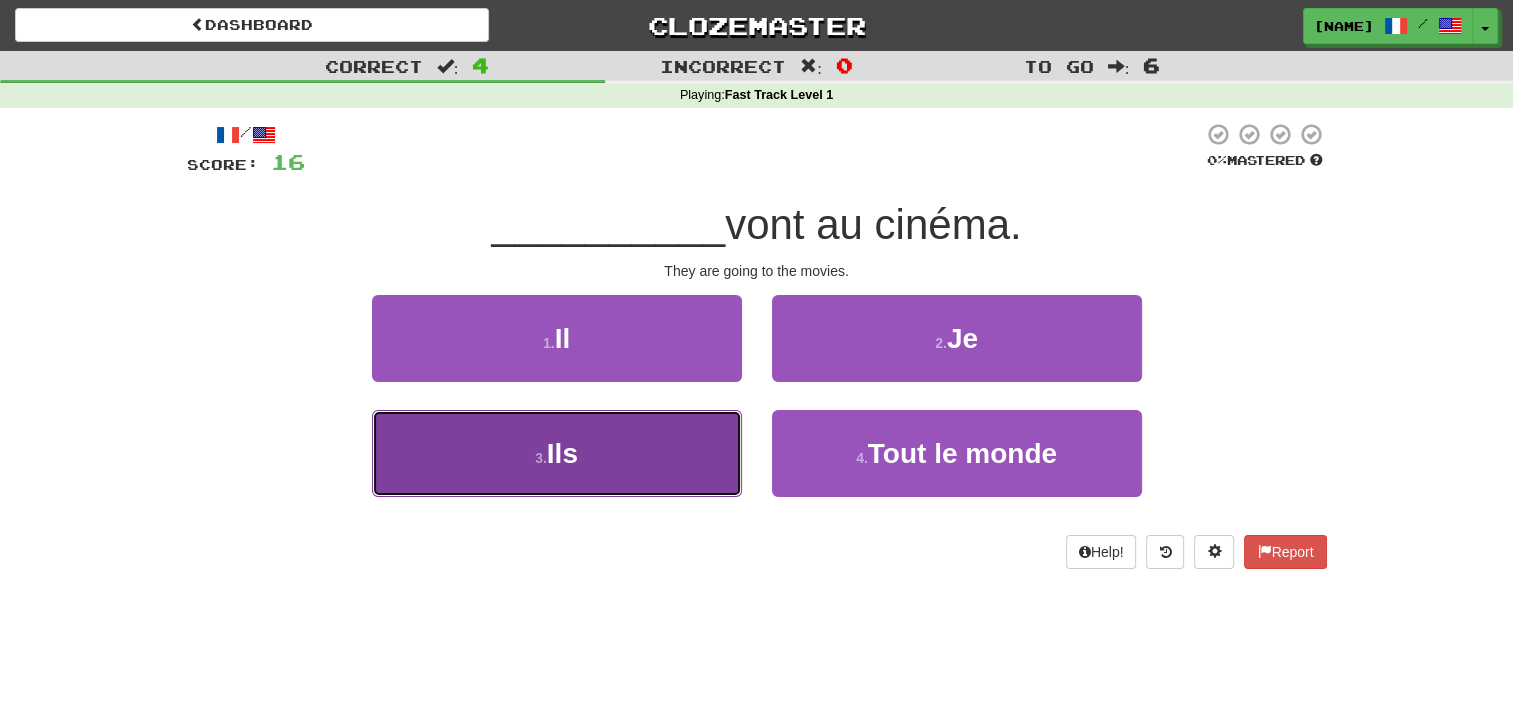 click on "3 .  Ils" at bounding box center (557, 453) 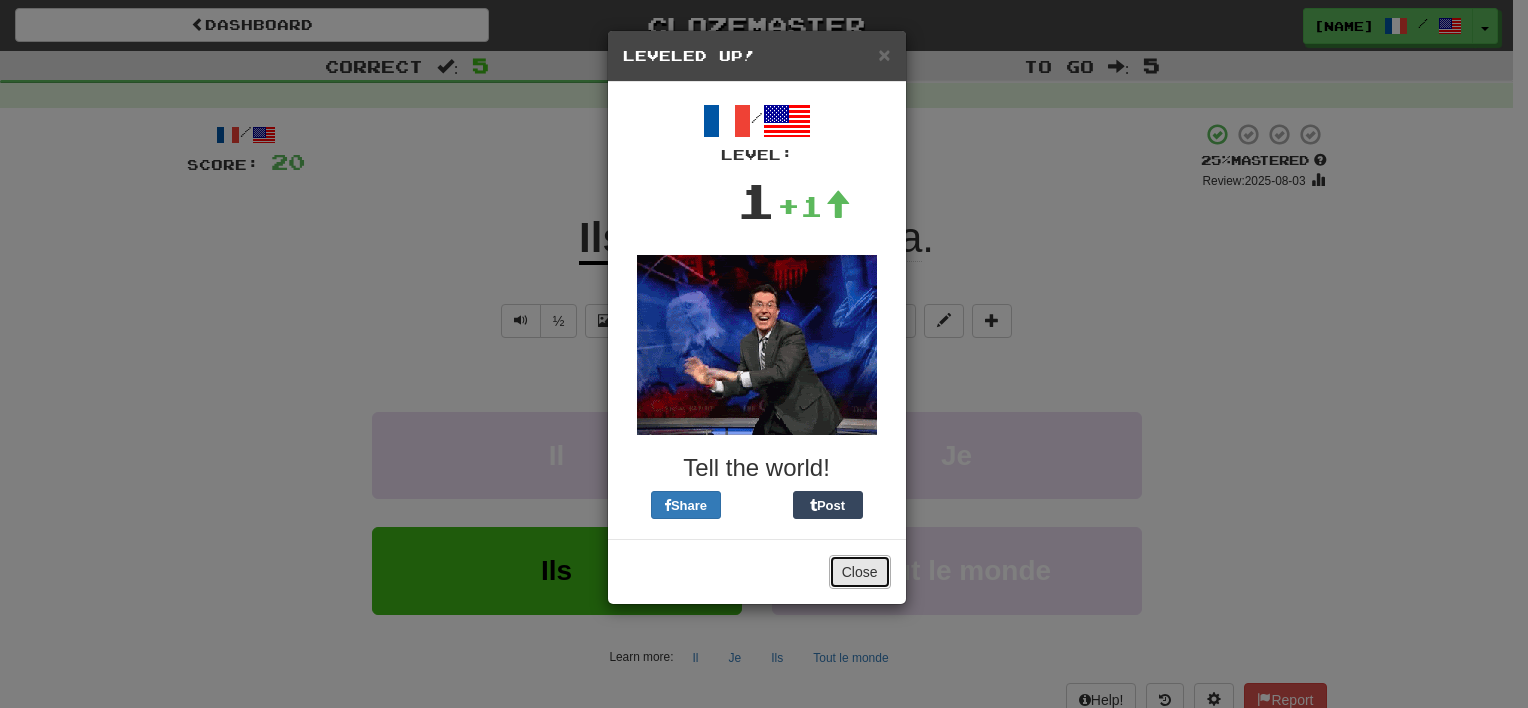 click on "Close" at bounding box center (860, 572) 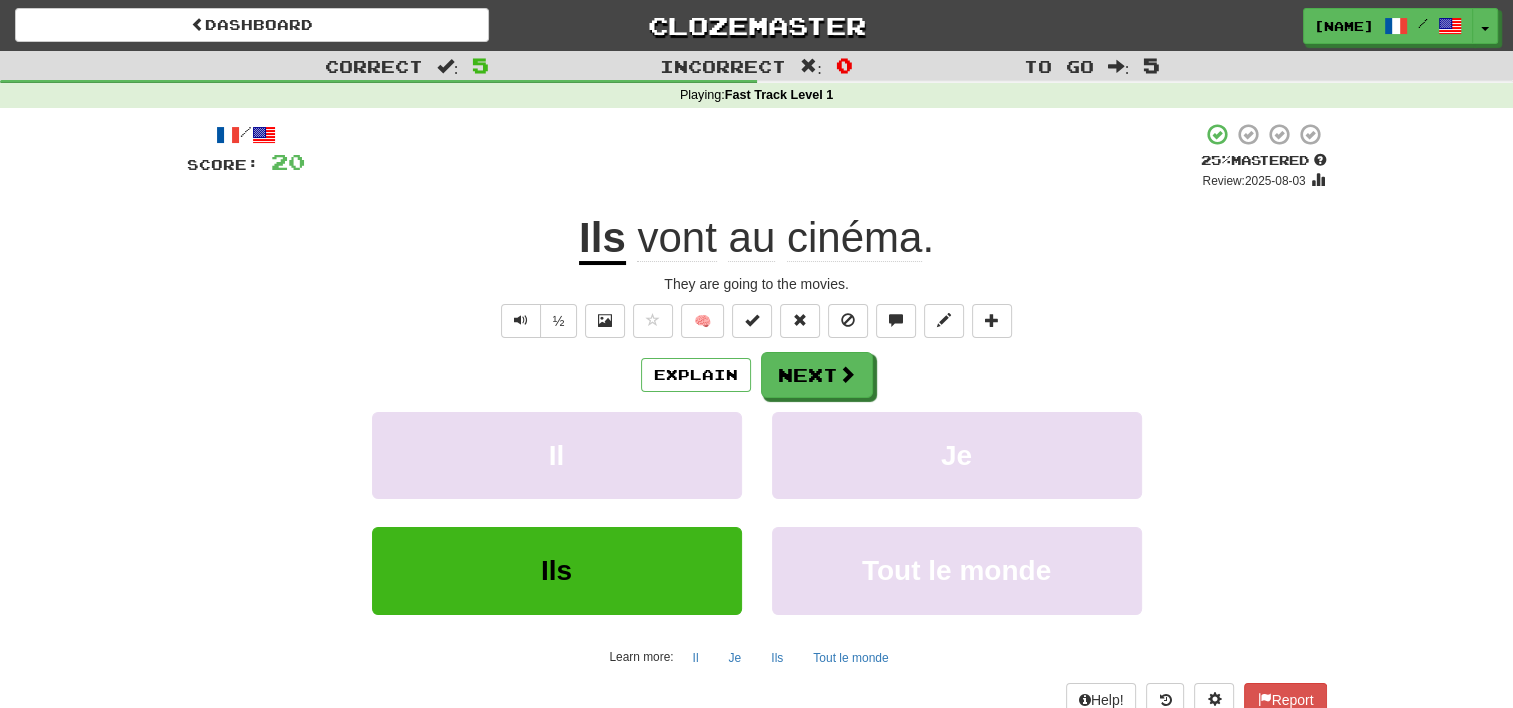 scroll, scrollTop: 619, scrollLeft: 0, axis: vertical 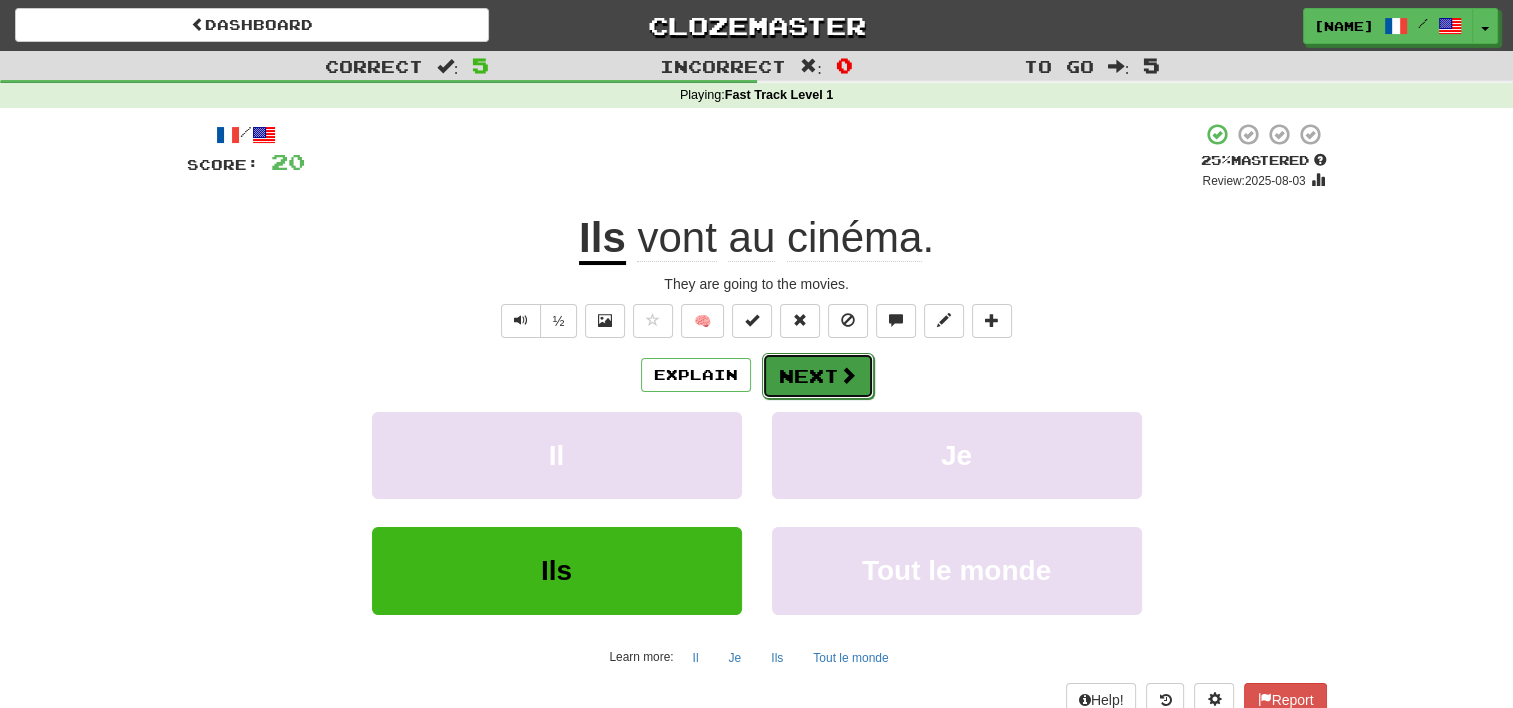 click on "Next" at bounding box center [818, 376] 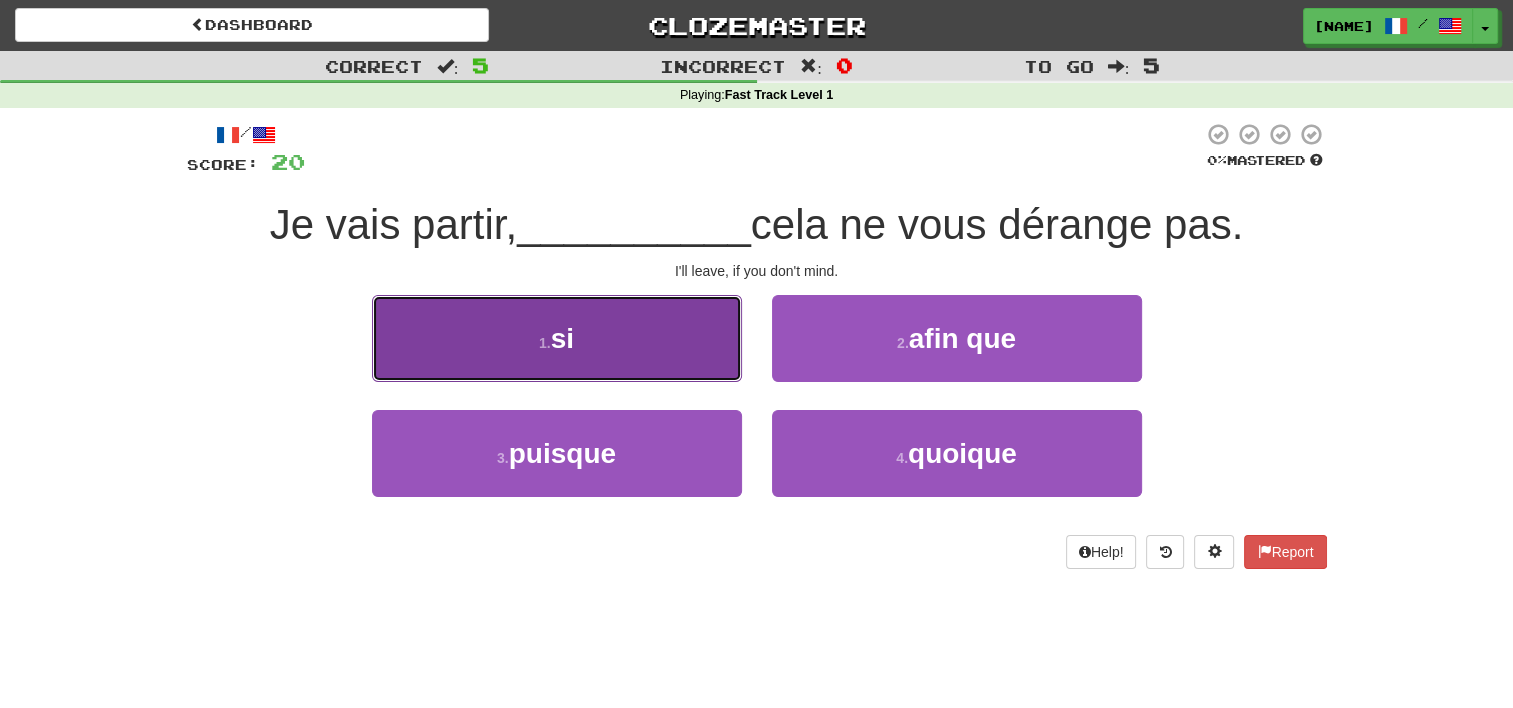 click on "1 .  si" at bounding box center [557, 338] 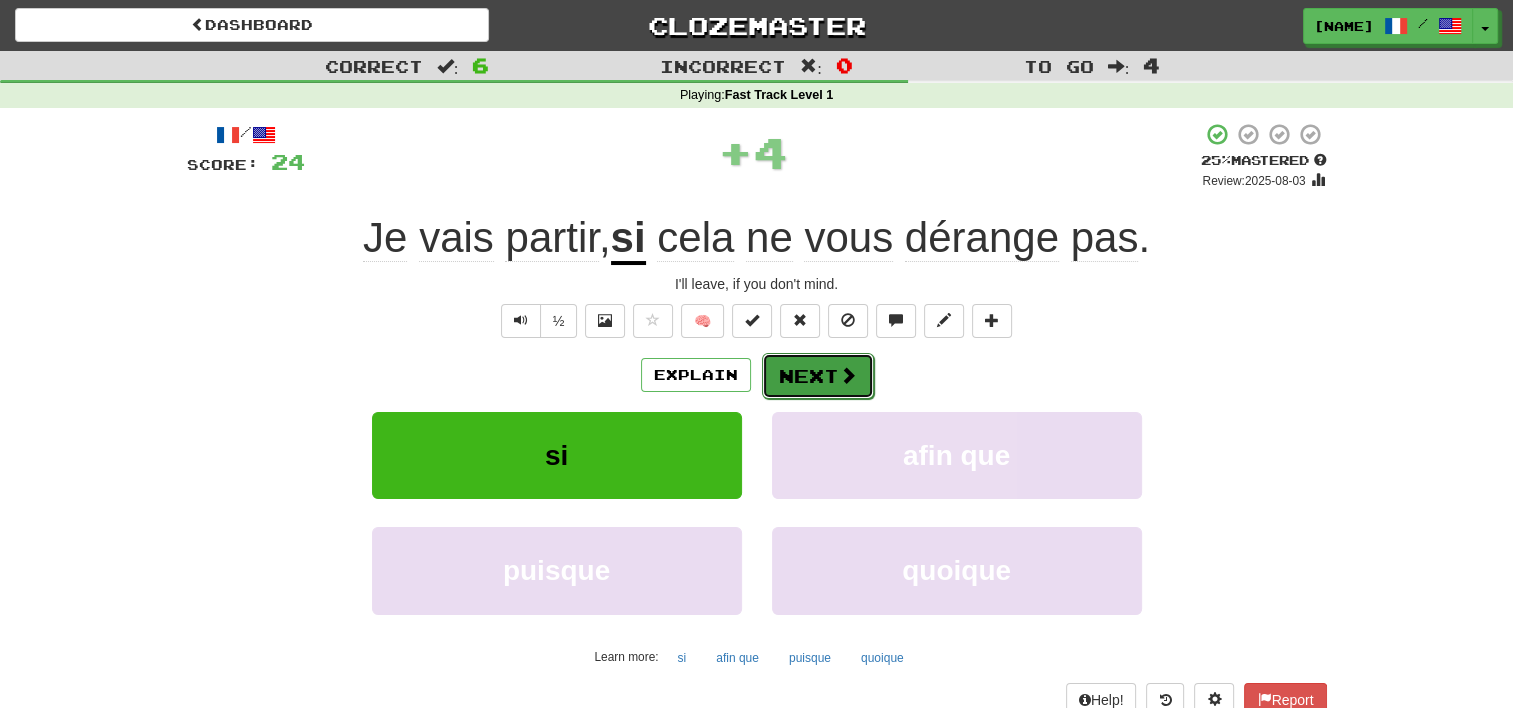 click on "Next" at bounding box center [818, 376] 